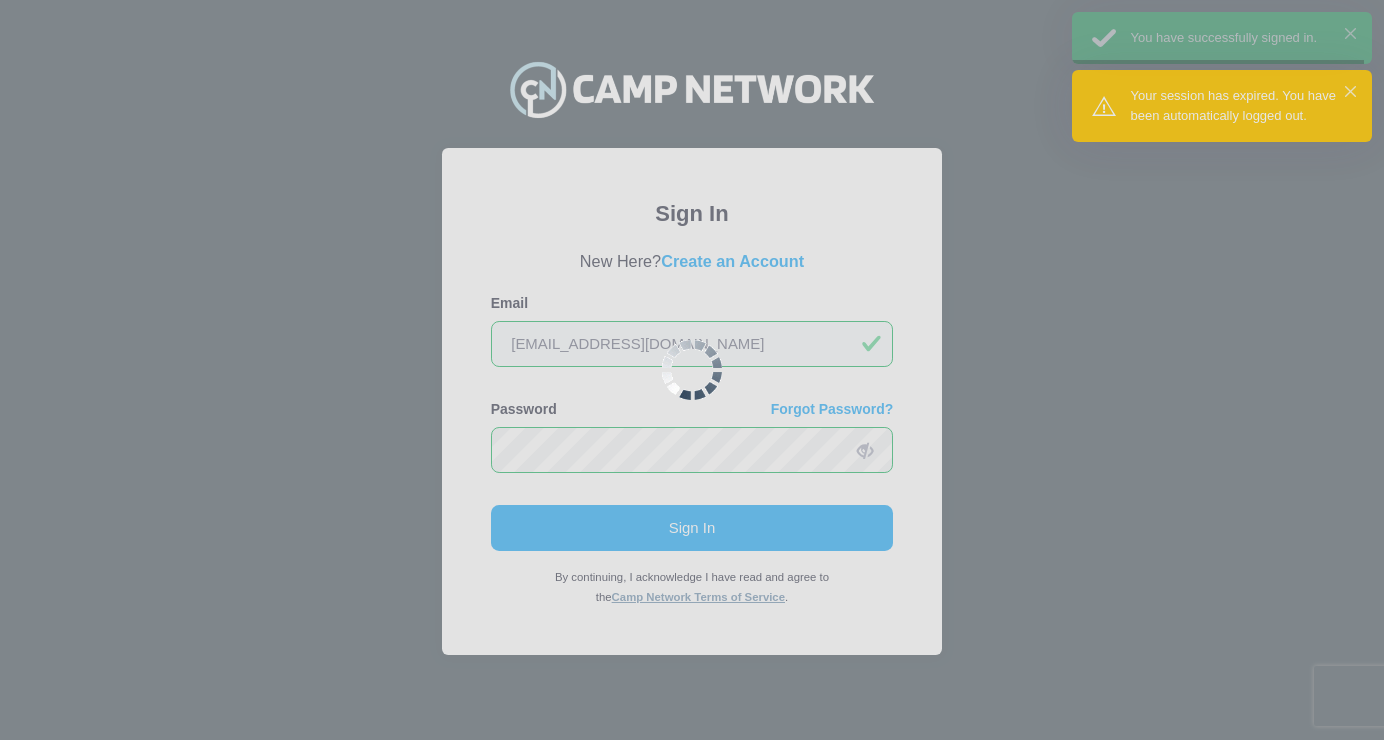 scroll, scrollTop: 0, scrollLeft: 0, axis: both 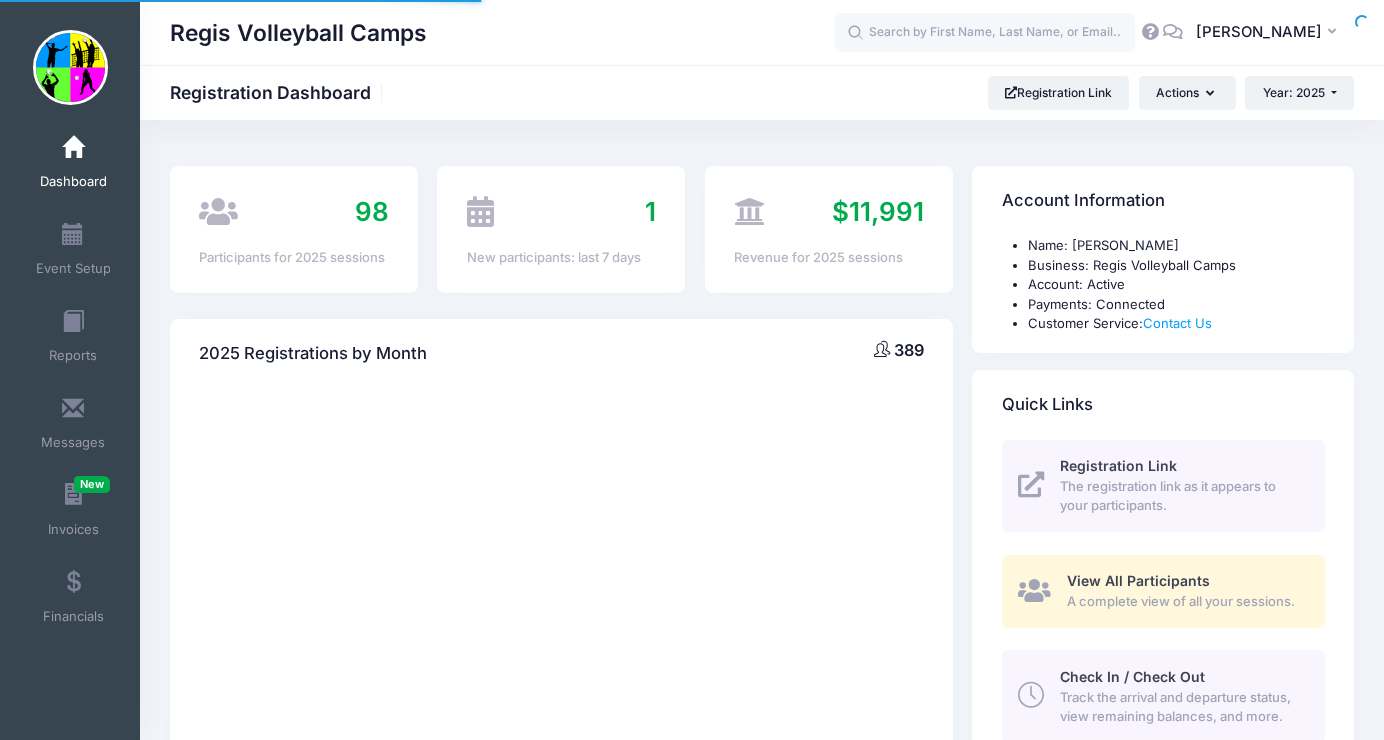 select 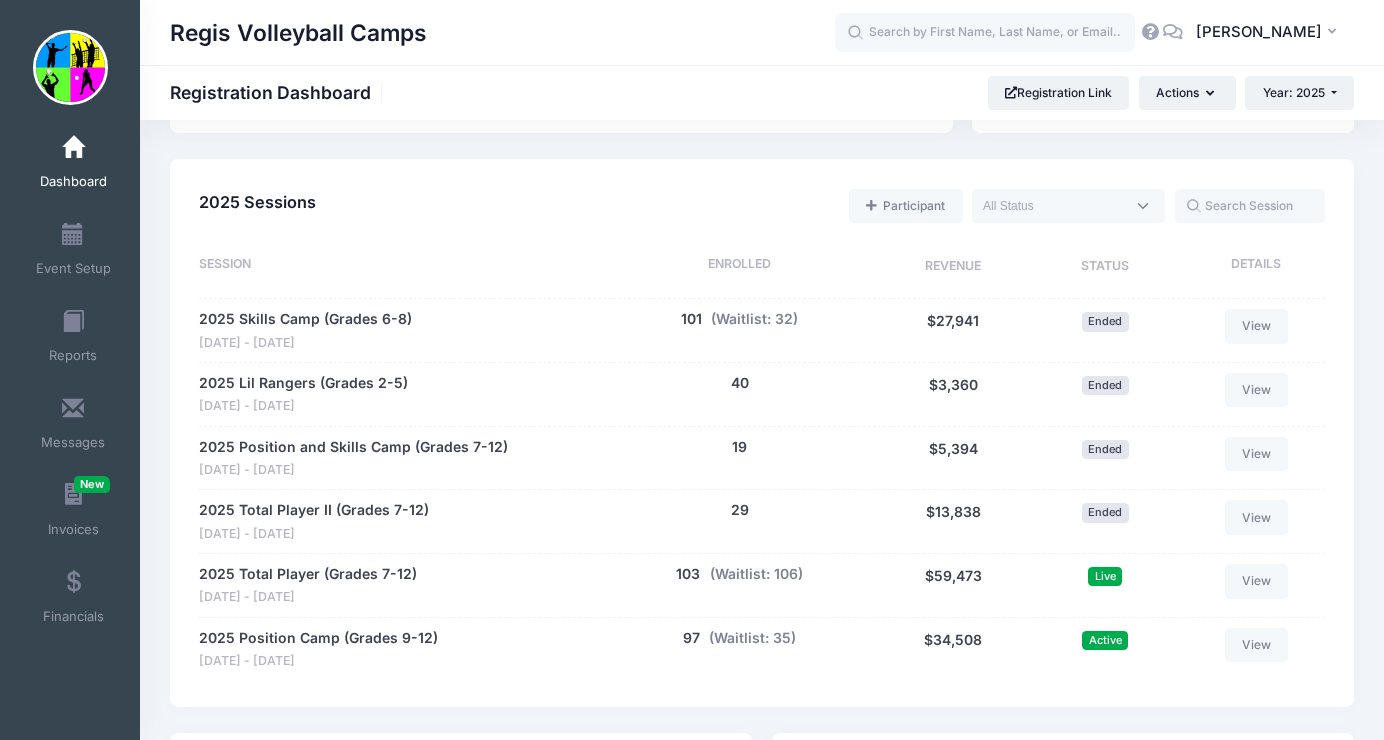 scroll, scrollTop: 943, scrollLeft: 0, axis: vertical 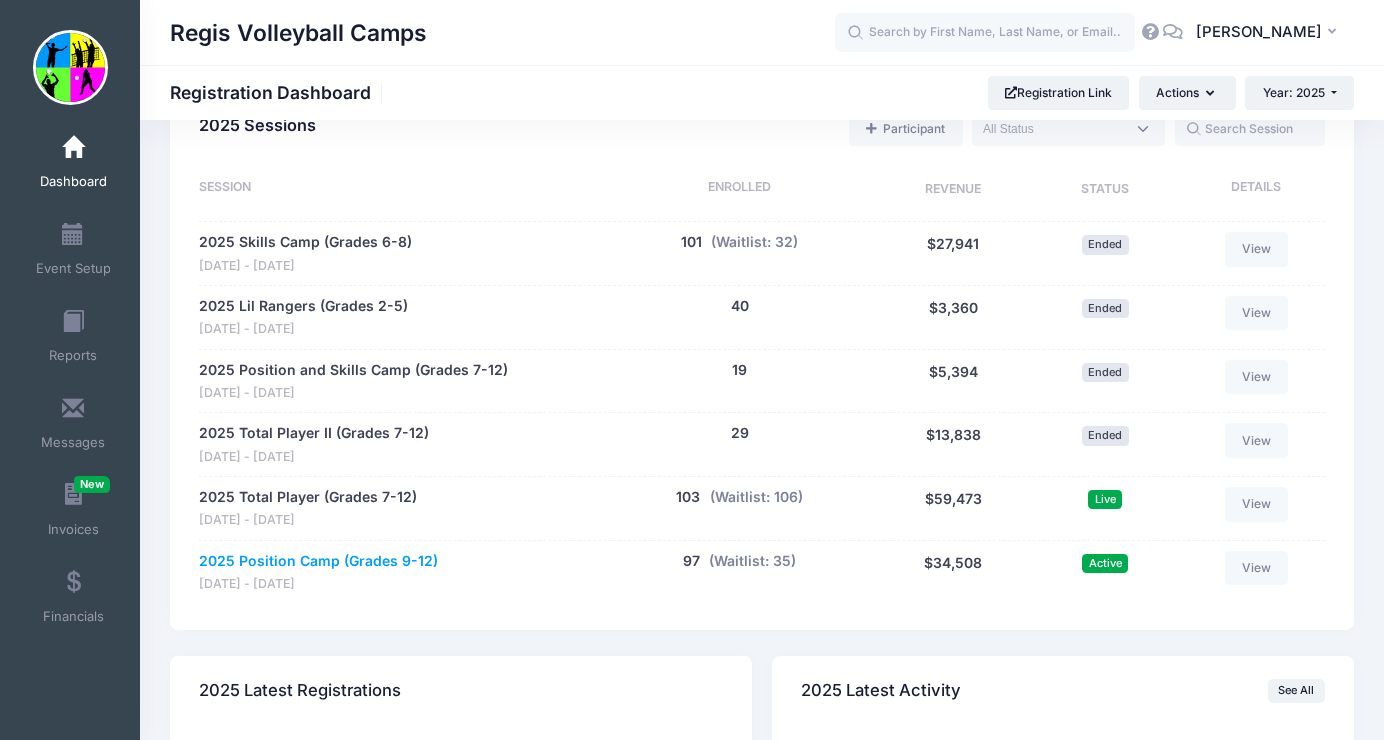 click on "2025 Position Camp (Grades 9-12)" at bounding box center (318, 561) 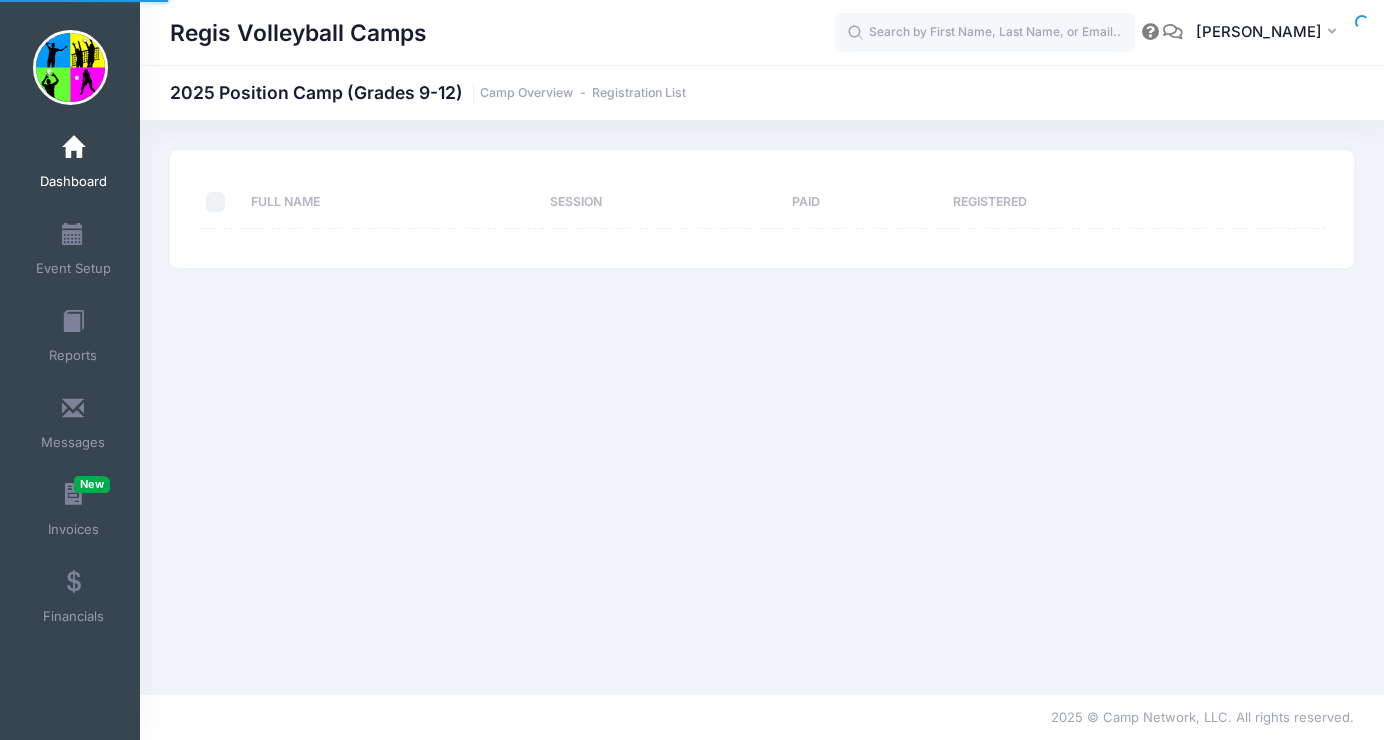 scroll, scrollTop: 0, scrollLeft: 0, axis: both 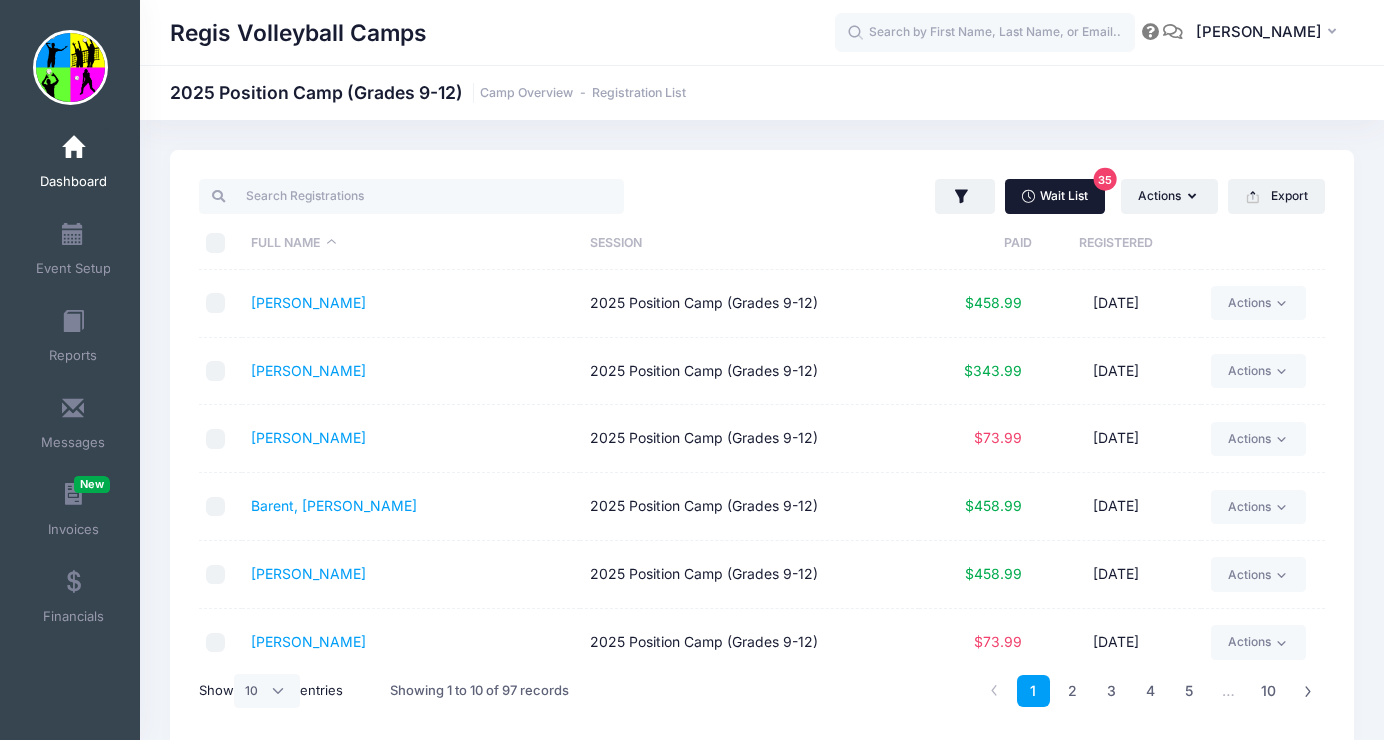 click on "Wait List
35" at bounding box center [1055, 196] 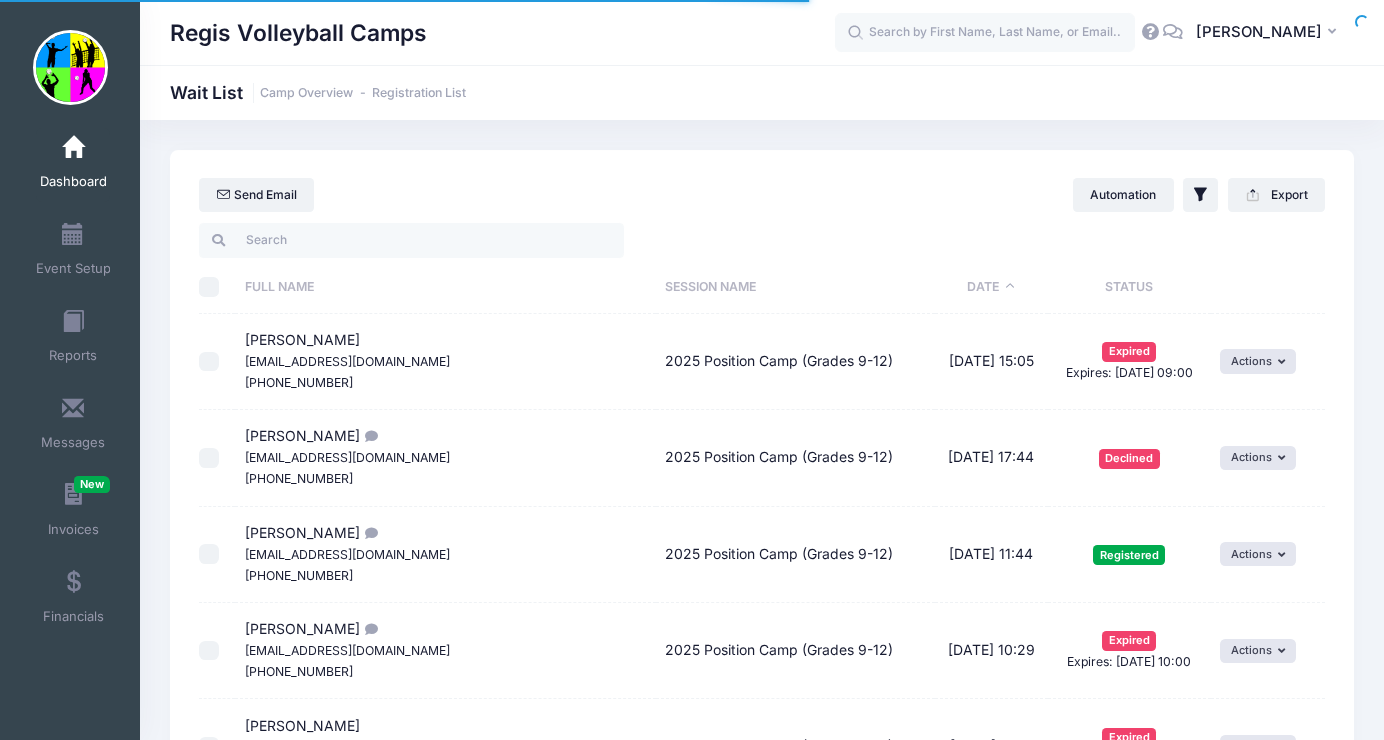 select on "50" 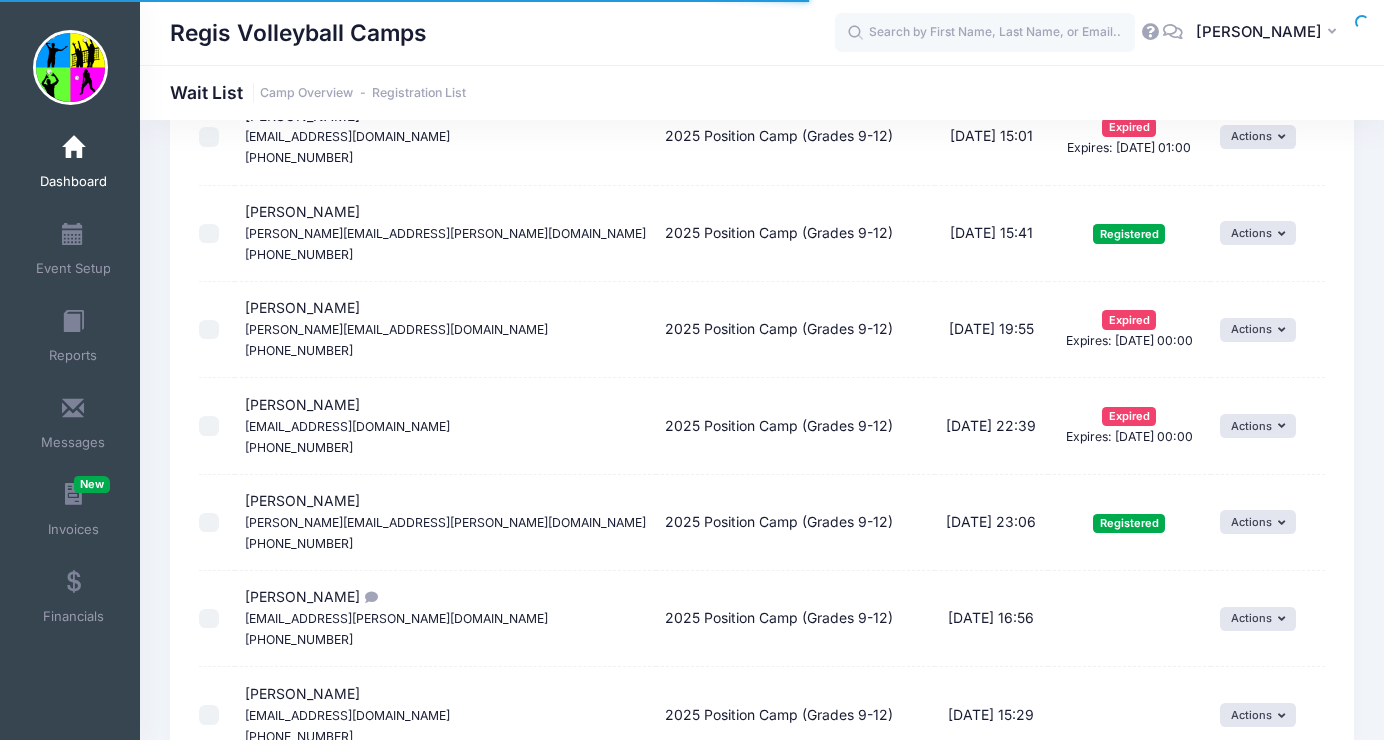 scroll, scrollTop: 0, scrollLeft: 0, axis: both 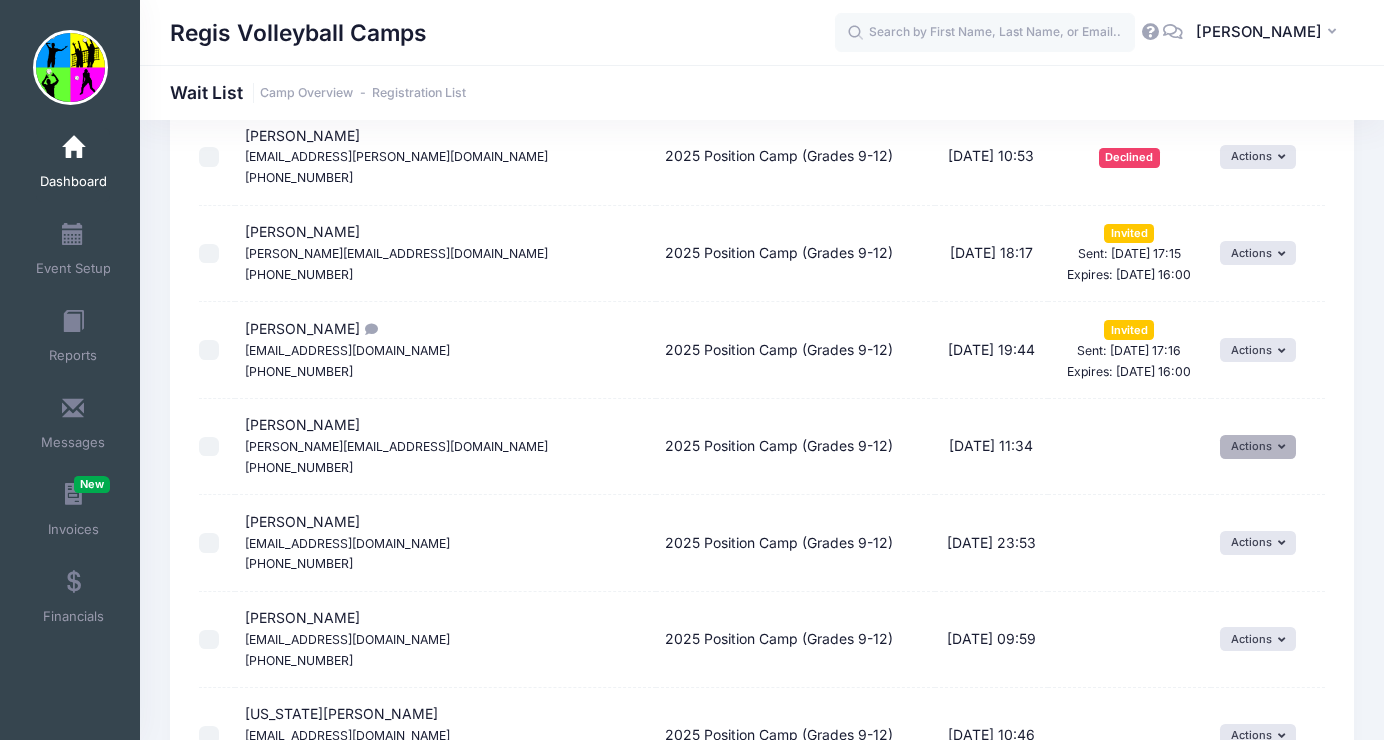 click on "Actions" at bounding box center [1258, 447] 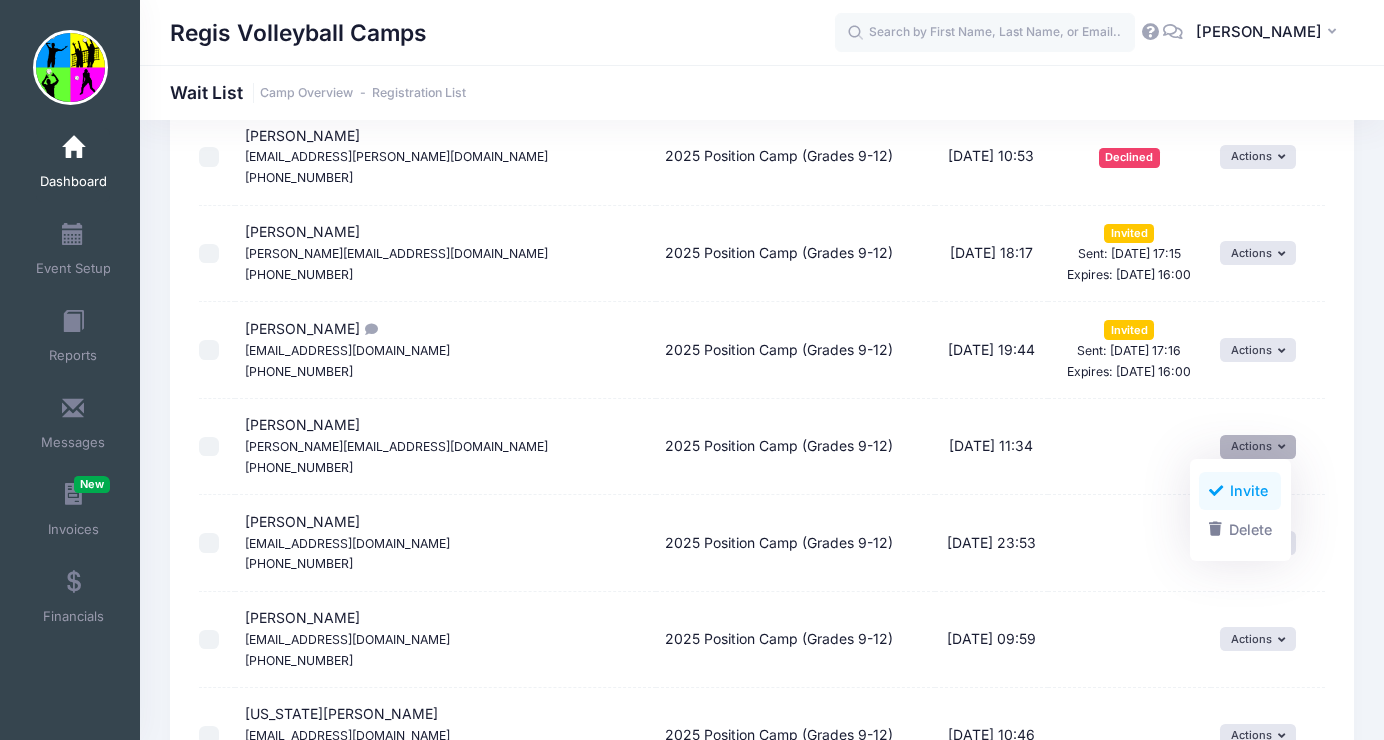 click on "Invite" at bounding box center (1240, 491) 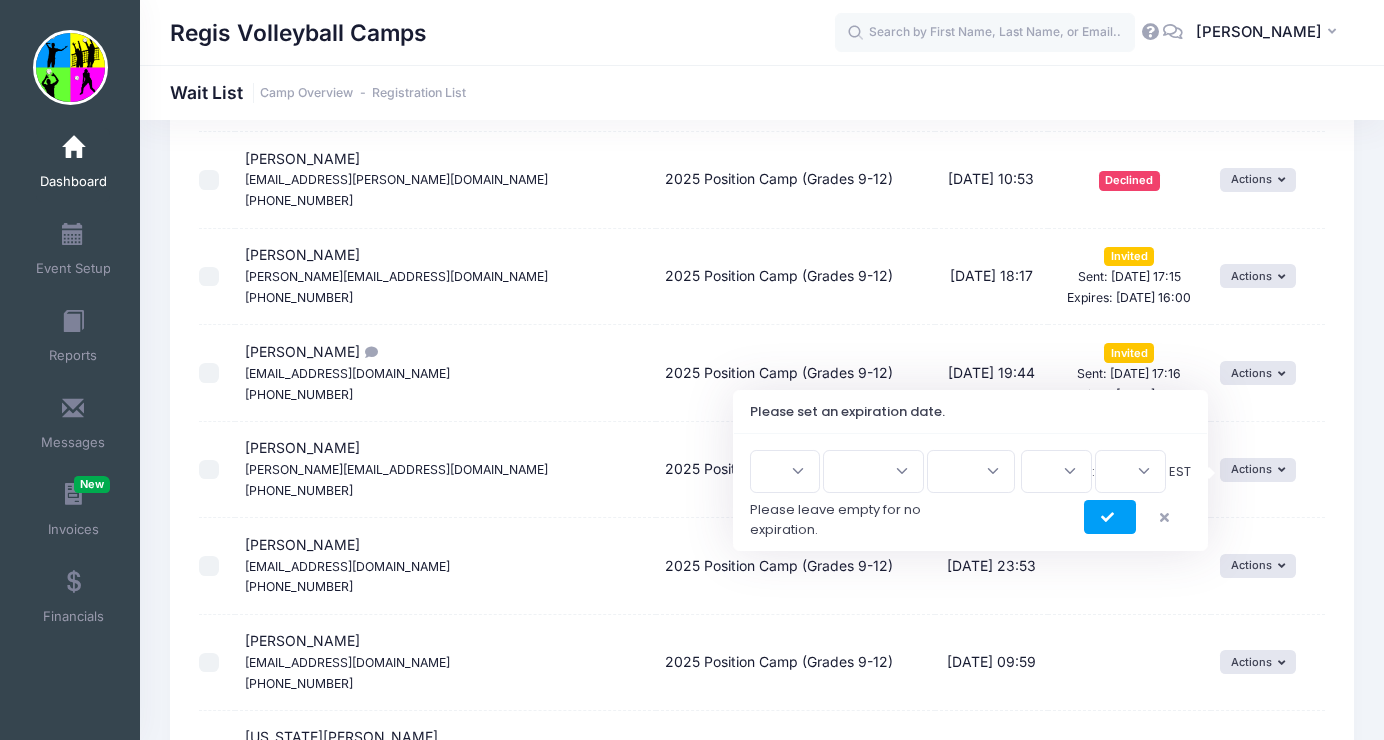 click on "1 2 3 4 5 6 7 8 9 10 11 12 13 14 15 16 17 18 19 20 21 22 23 24 25 26 27 28 29 30 31" at bounding box center [785, 471] 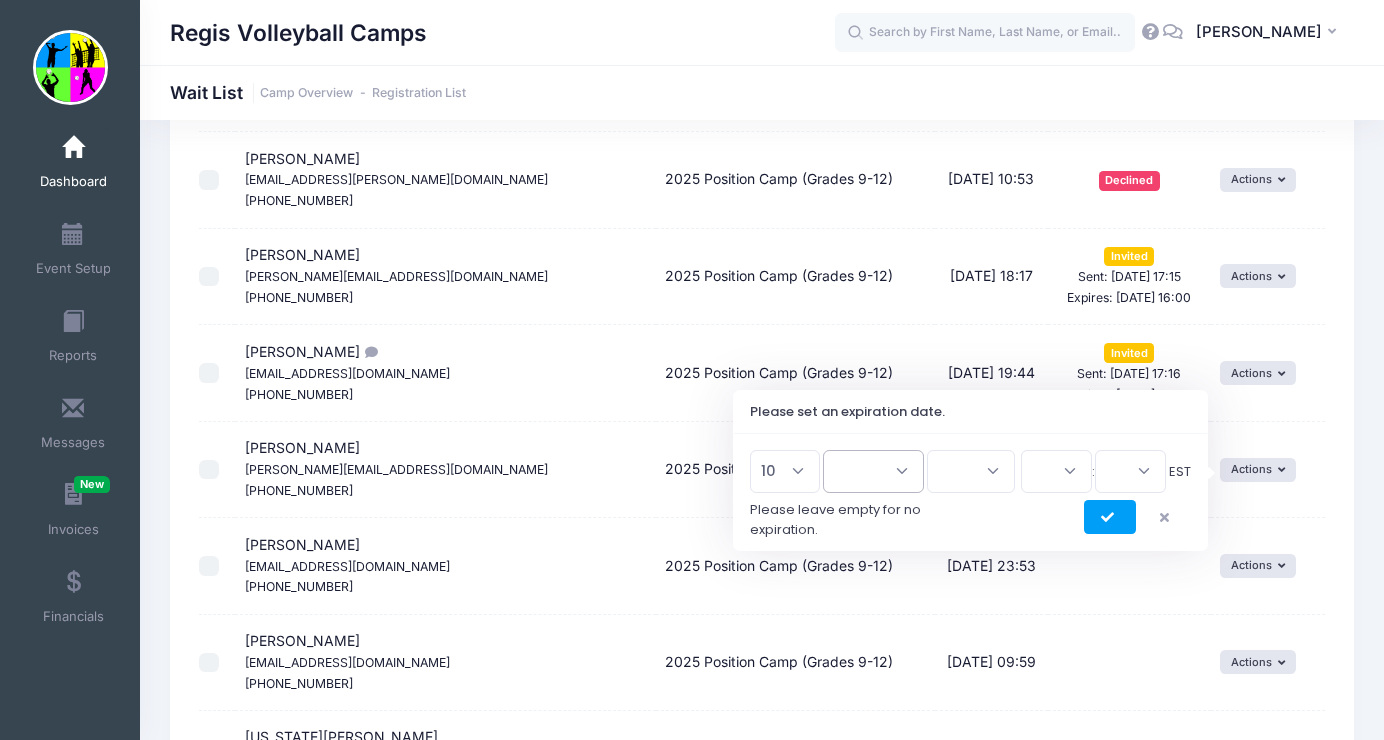 click on "Jan Feb Mar Apr May Jun Jul Aug Sep Oct Nov Dec" at bounding box center (873, 471) 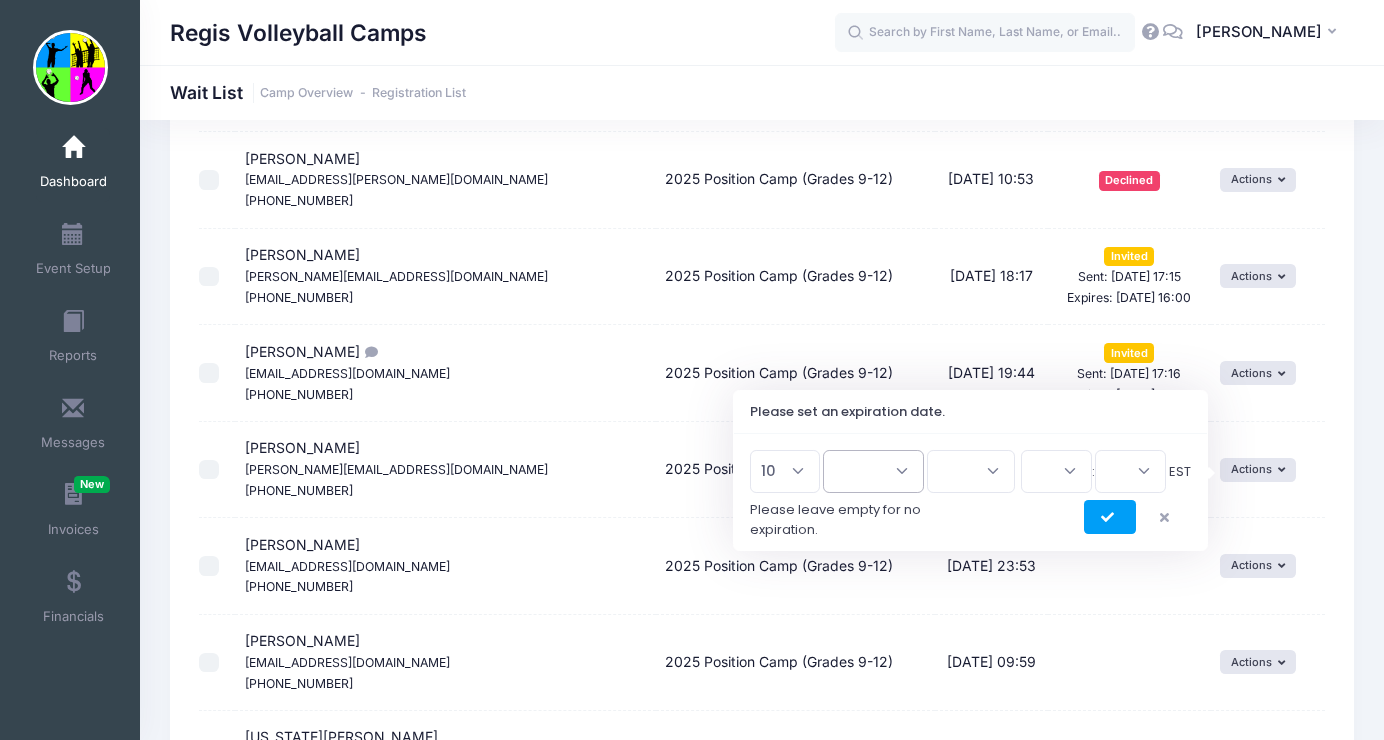 select on "6" 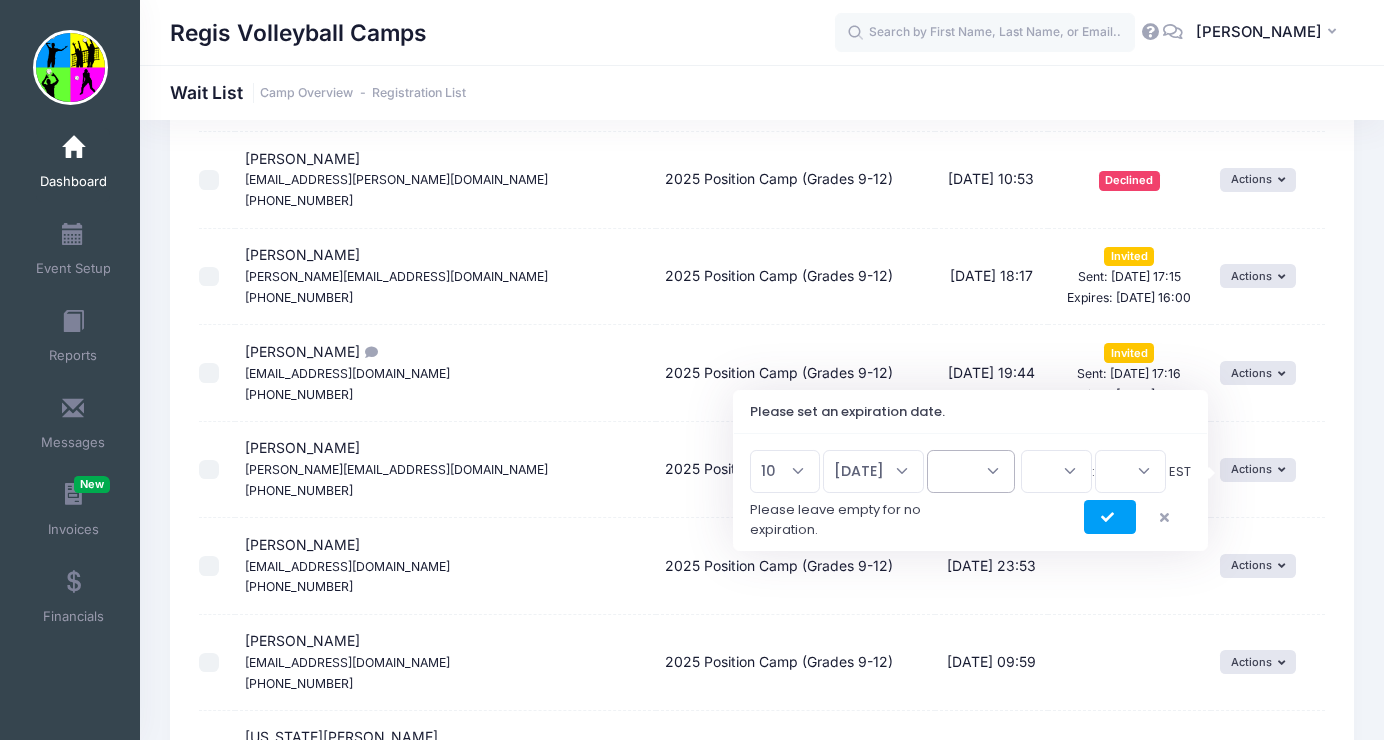 click on "2026 2025" at bounding box center [971, 471] 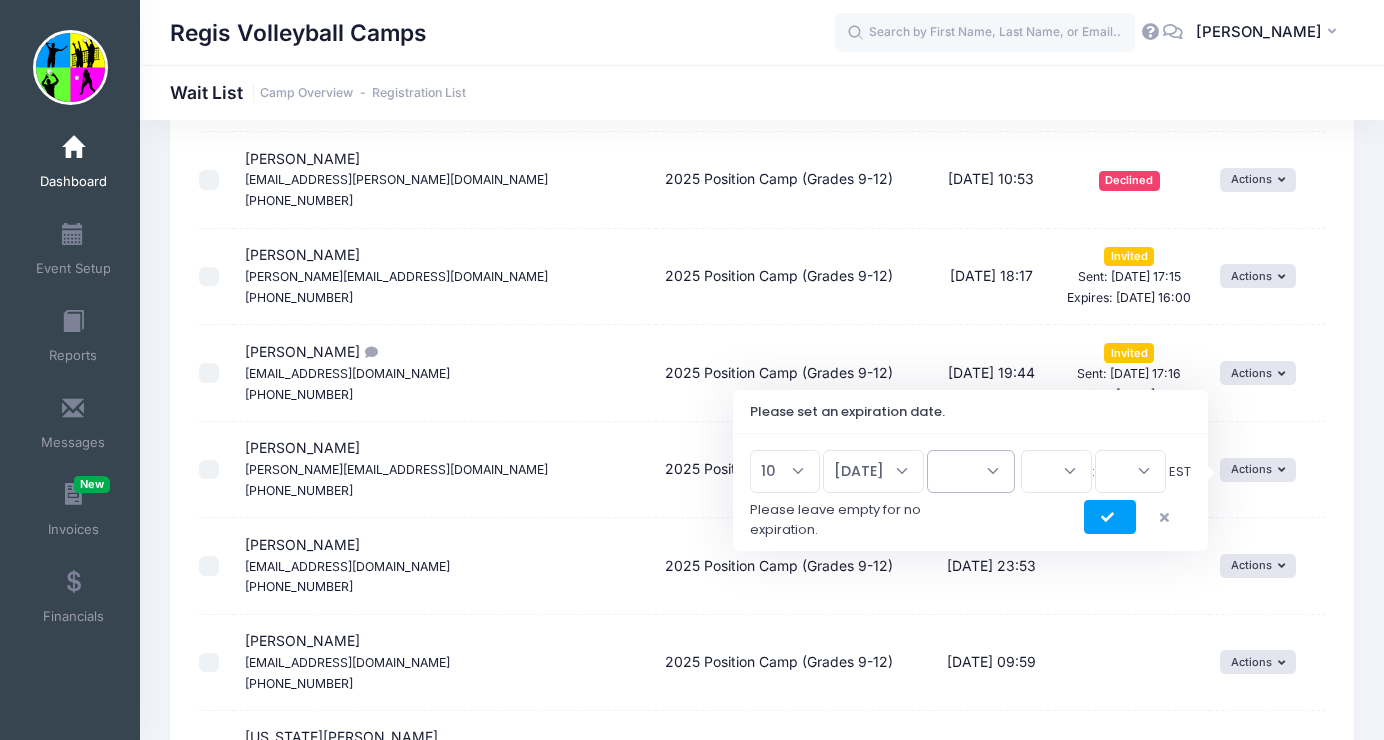 select on "2025" 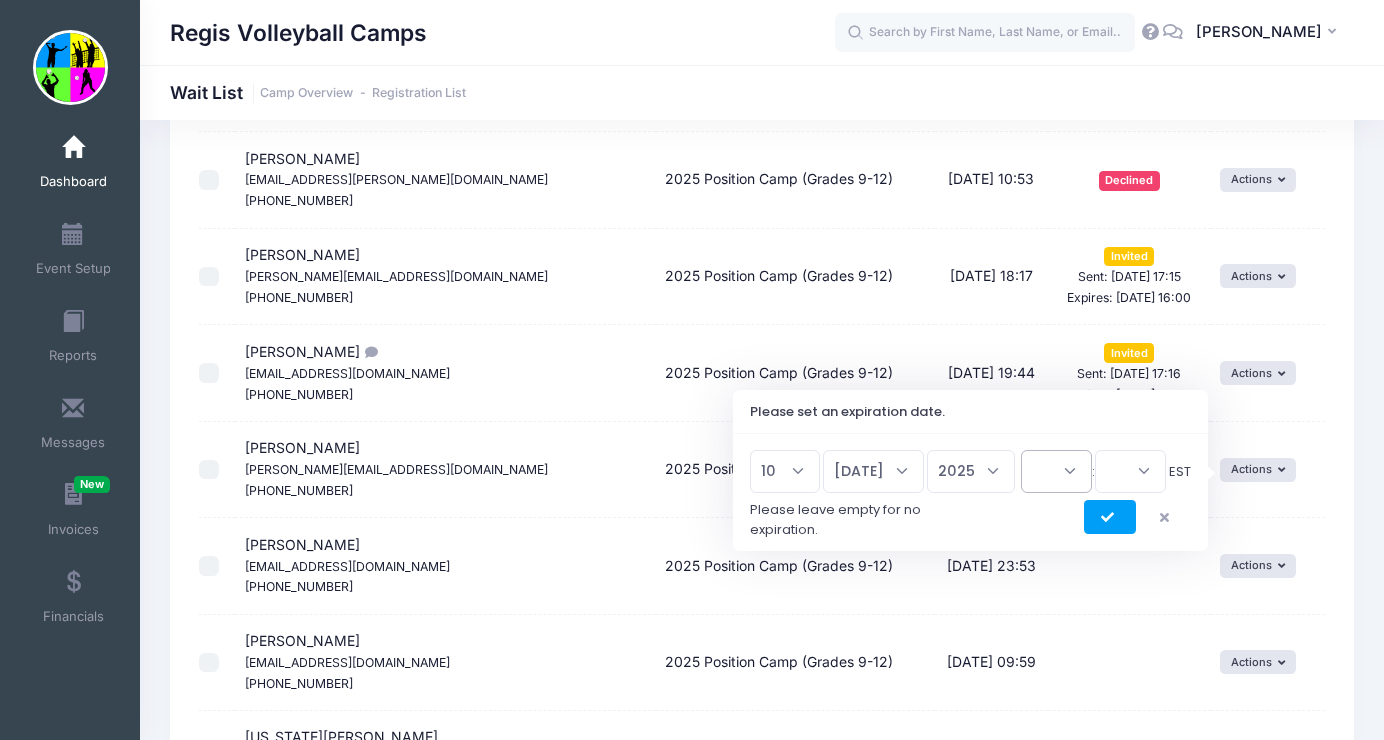 click on "00 01 02 03 04 05 06 07 08 09 10 11 12 13 14 15 16 17 18 19 20 21 22 23" at bounding box center (1056, 471) 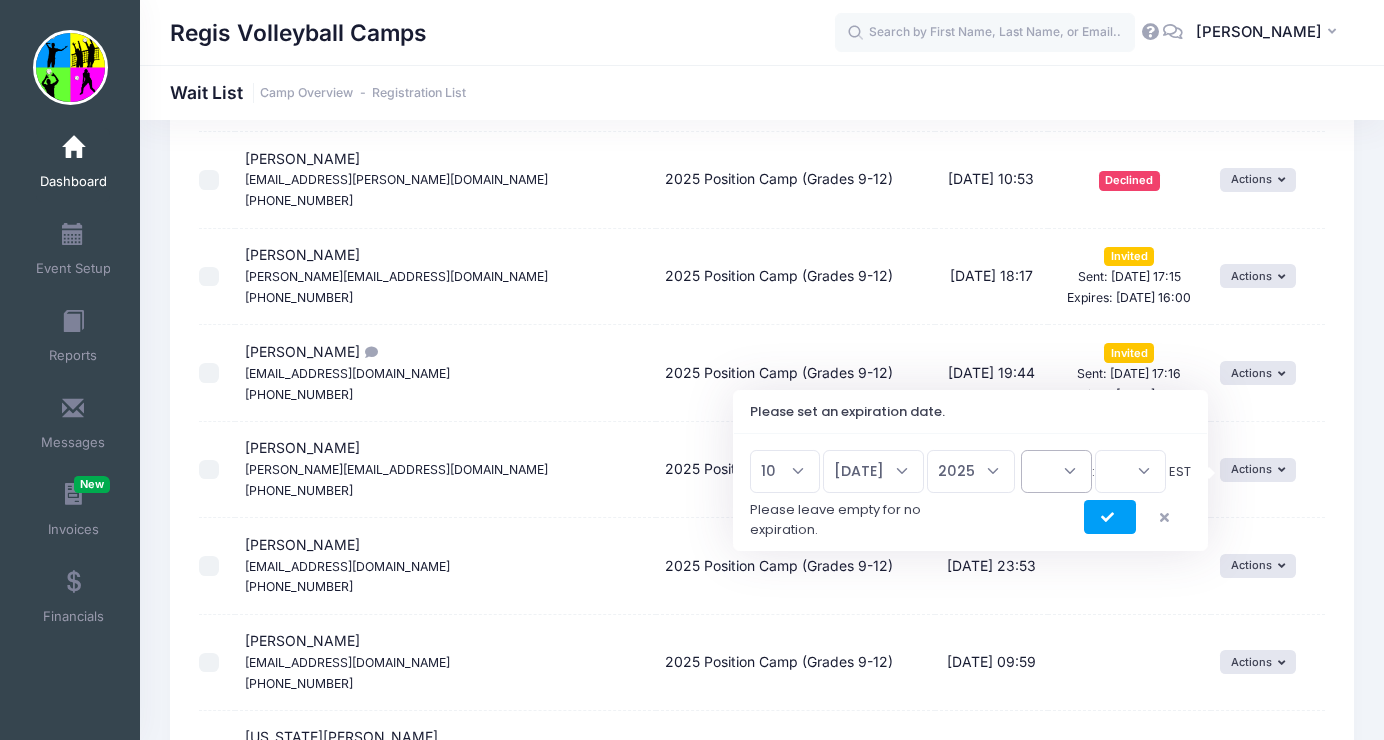 select on "16" 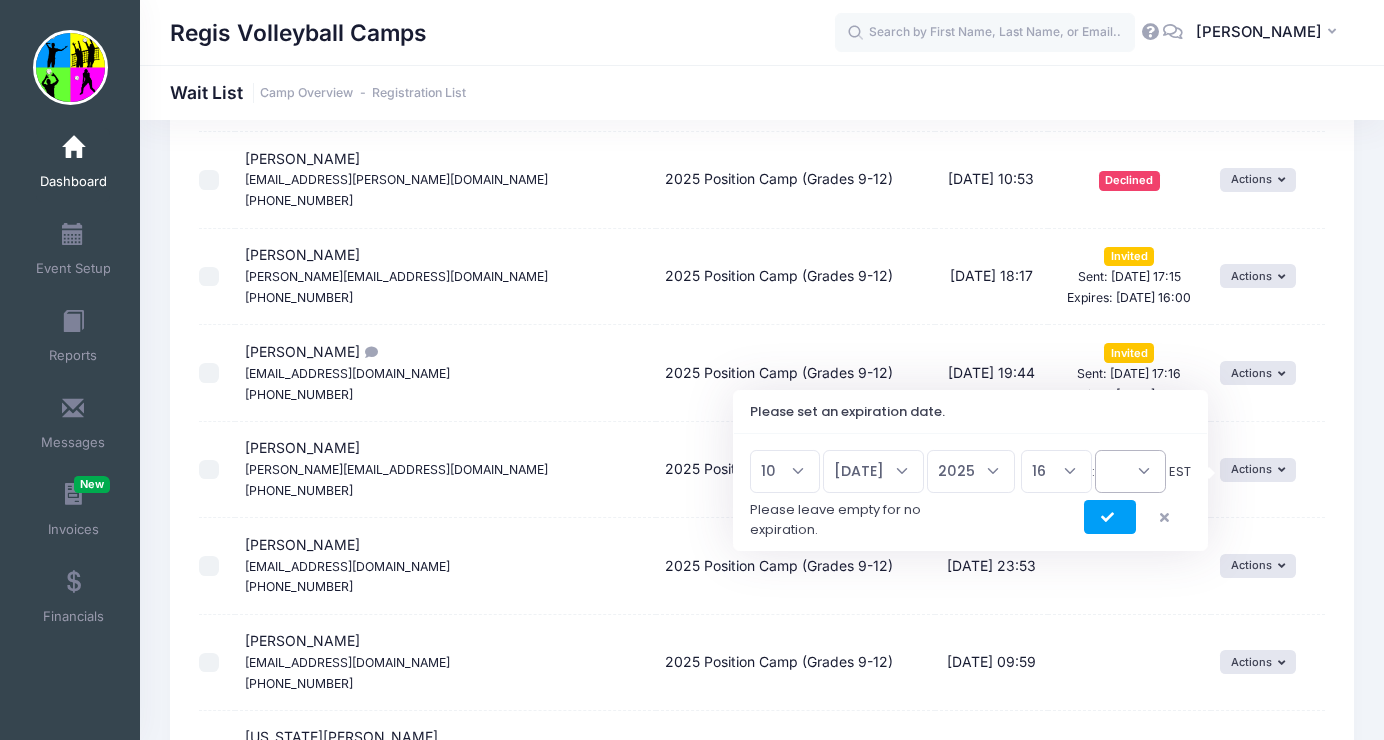 click on "00 15 30 45" at bounding box center [1130, 471] 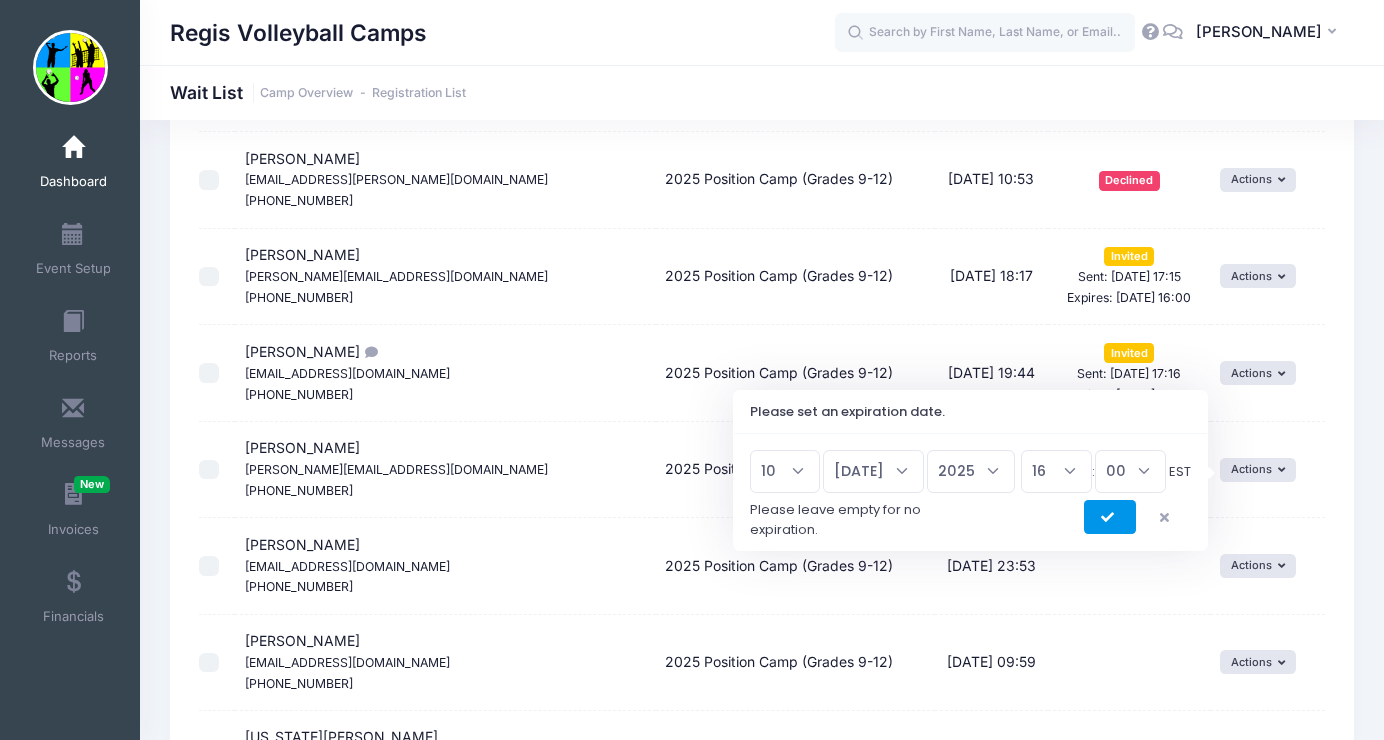 click at bounding box center (1110, 518) 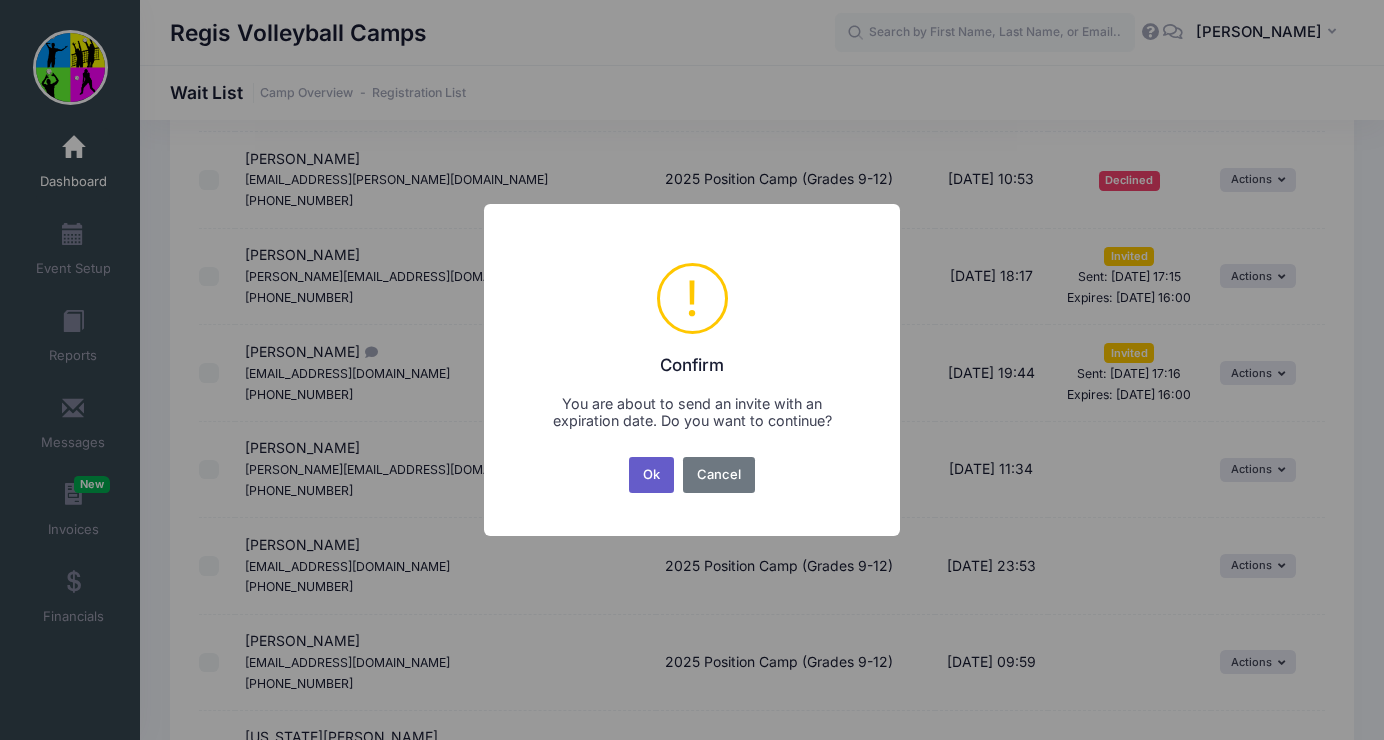 click on "Ok" at bounding box center [652, 475] 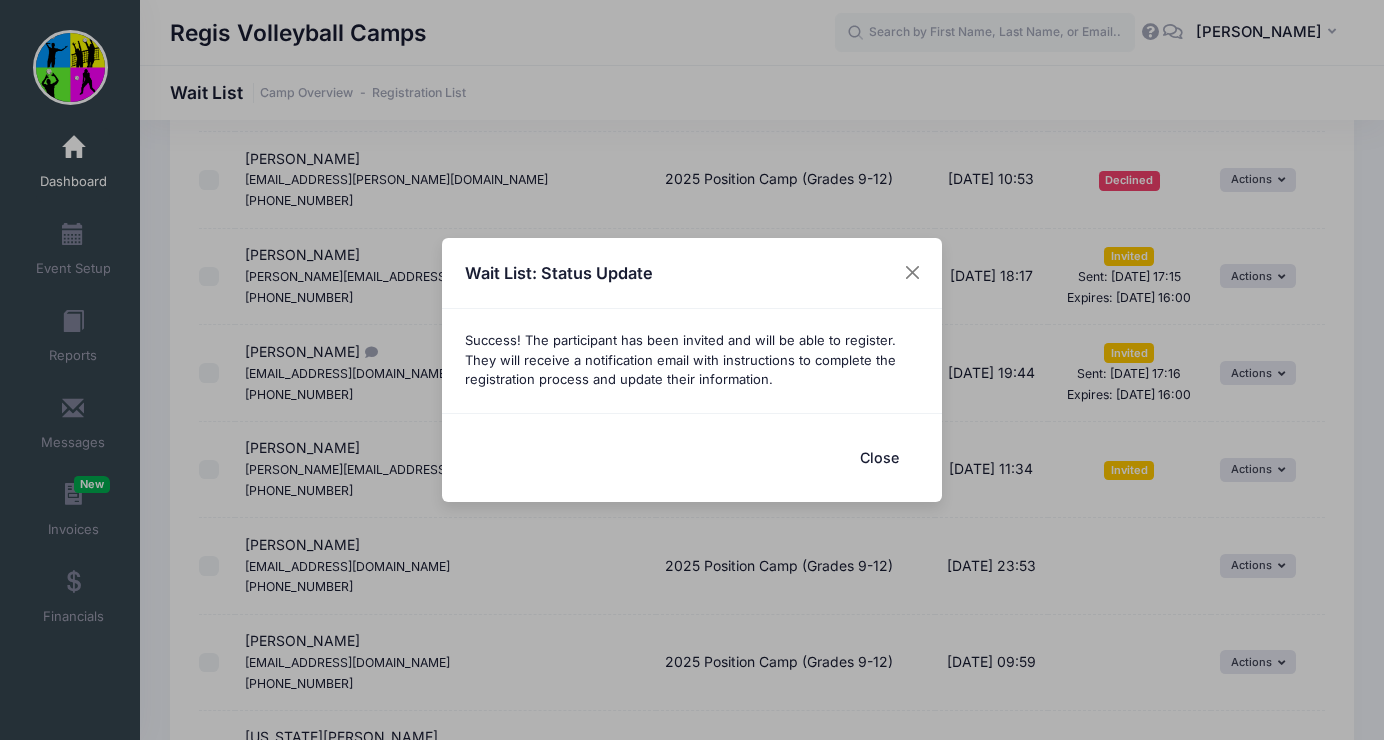 click on "Close" at bounding box center [879, 457] 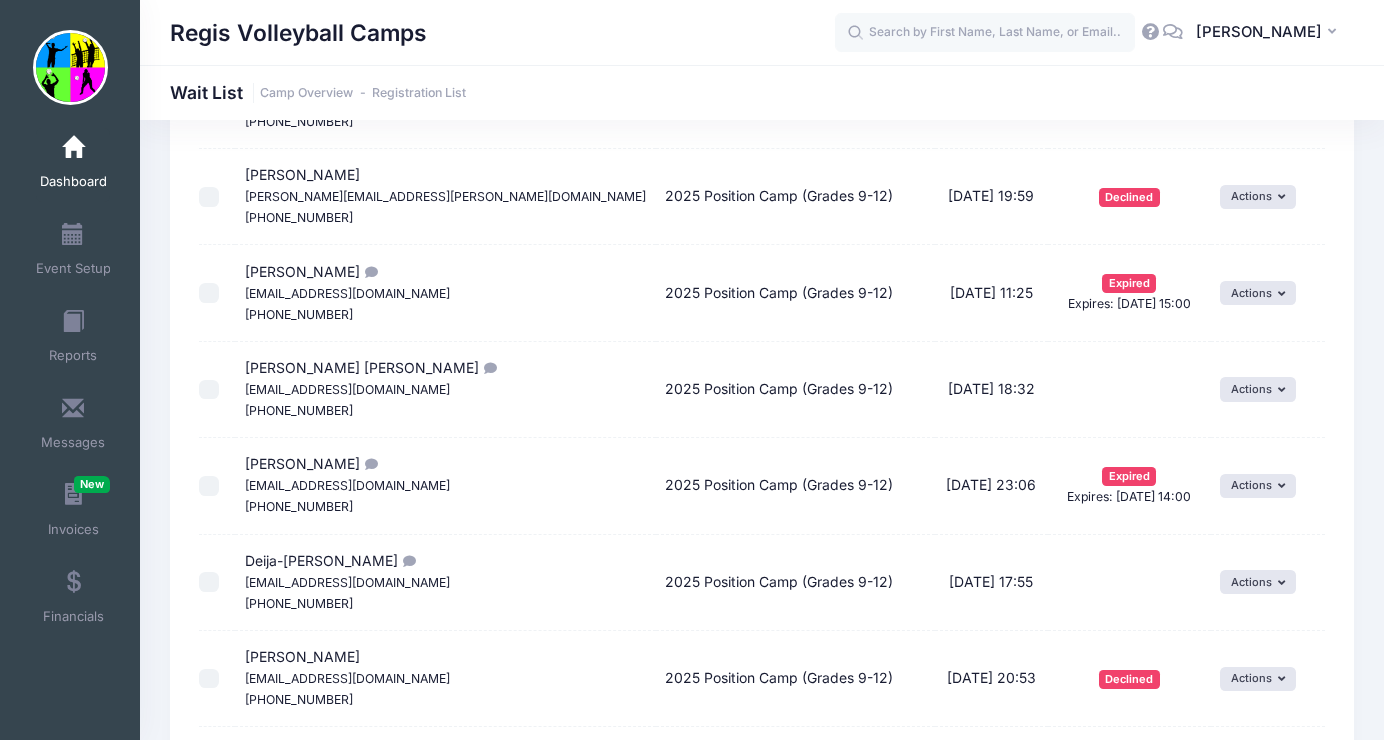 scroll, scrollTop: 2378, scrollLeft: 0, axis: vertical 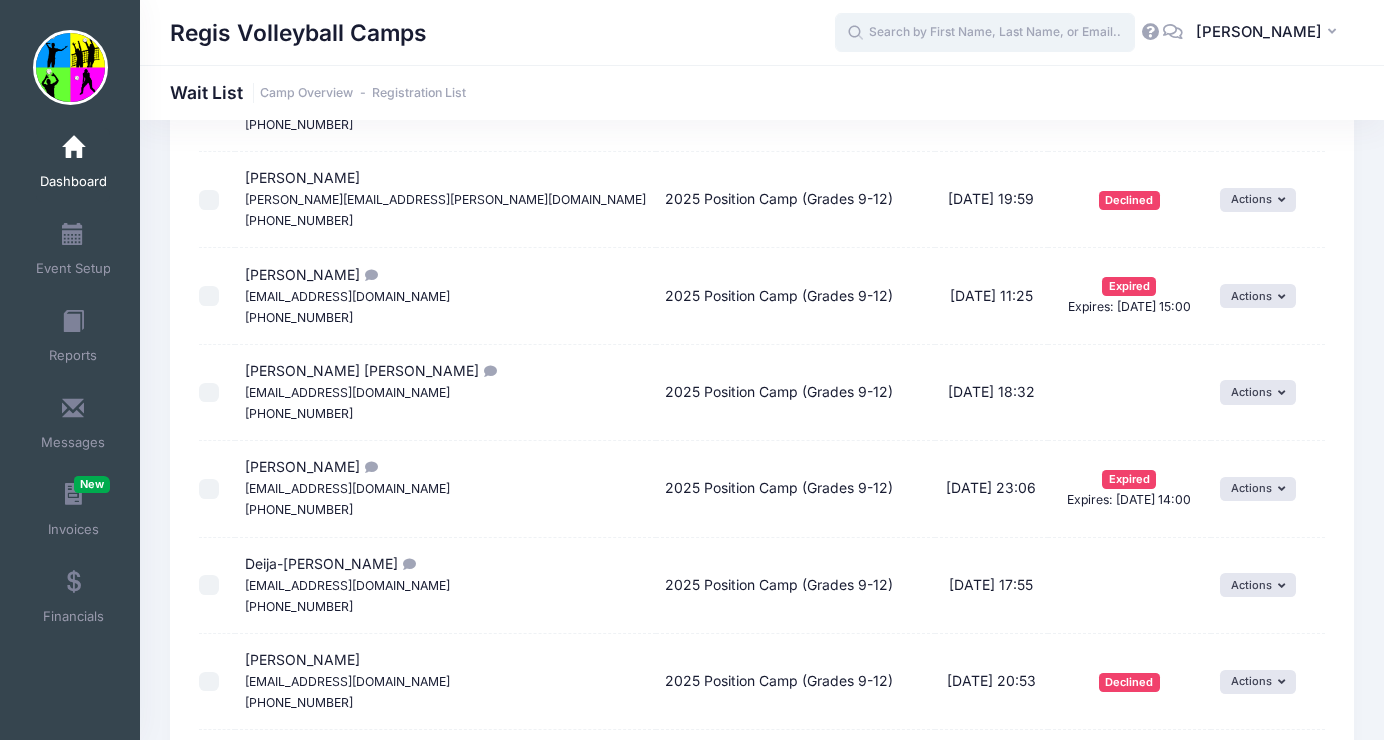 click at bounding box center (985, 33) 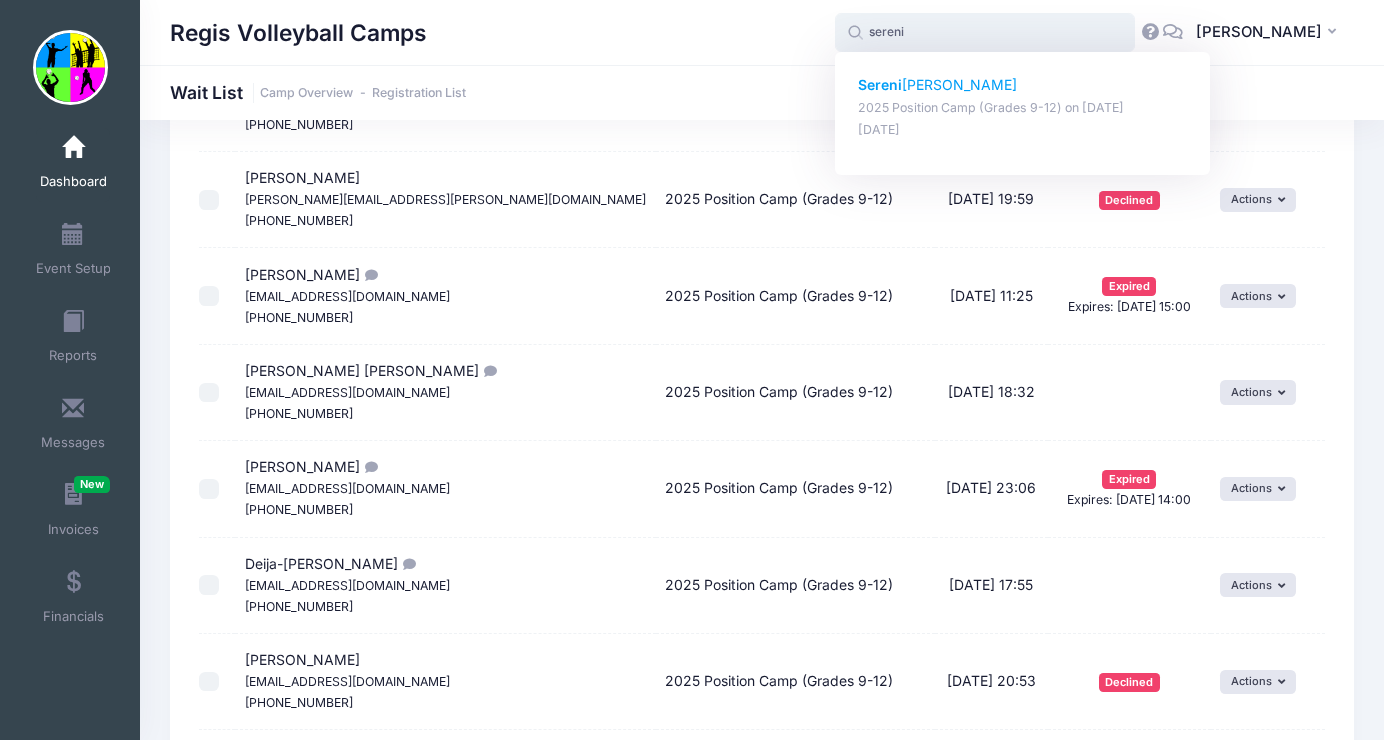 click on "Sereni ty Vo" at bounding box center (1023, 85) 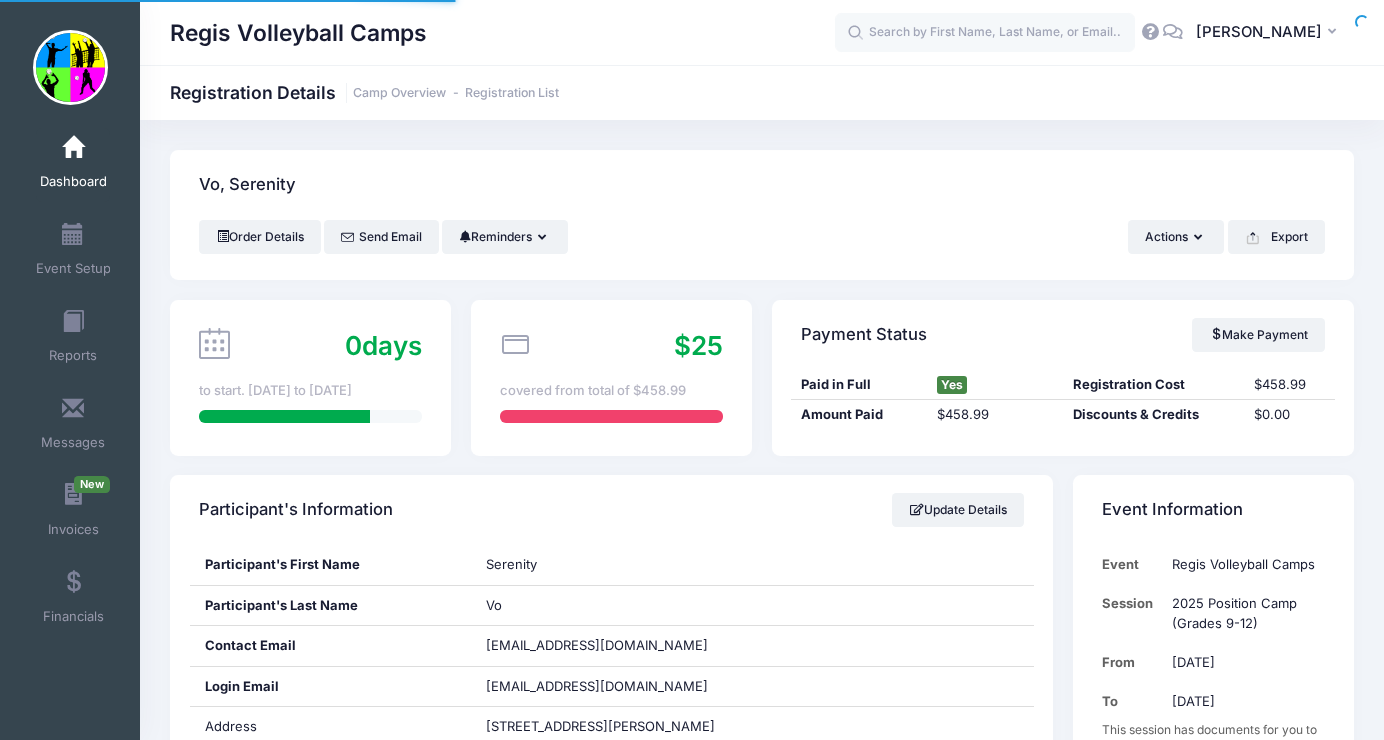 scroll, scrollTop: 0, scrollLeft: 0, axis: both 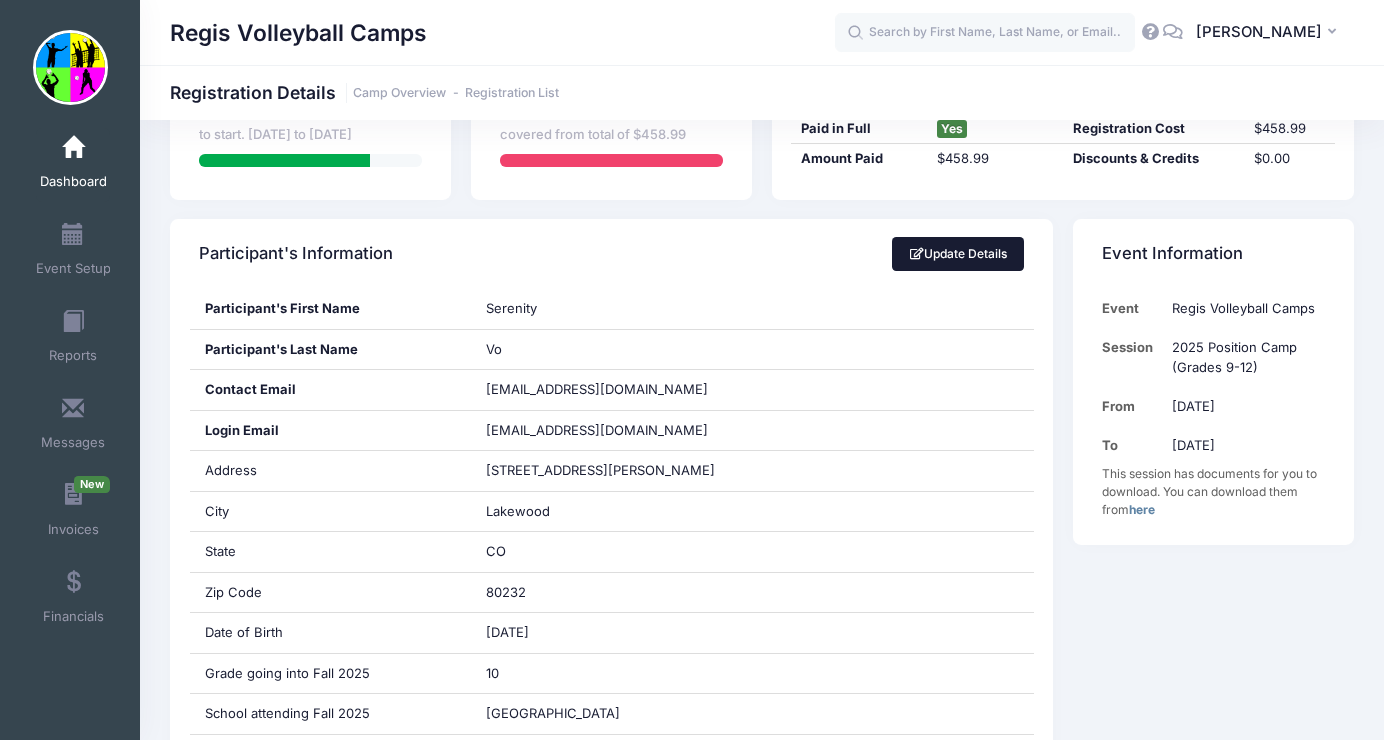 click on "Update Details" at bounding box center (958, 254) 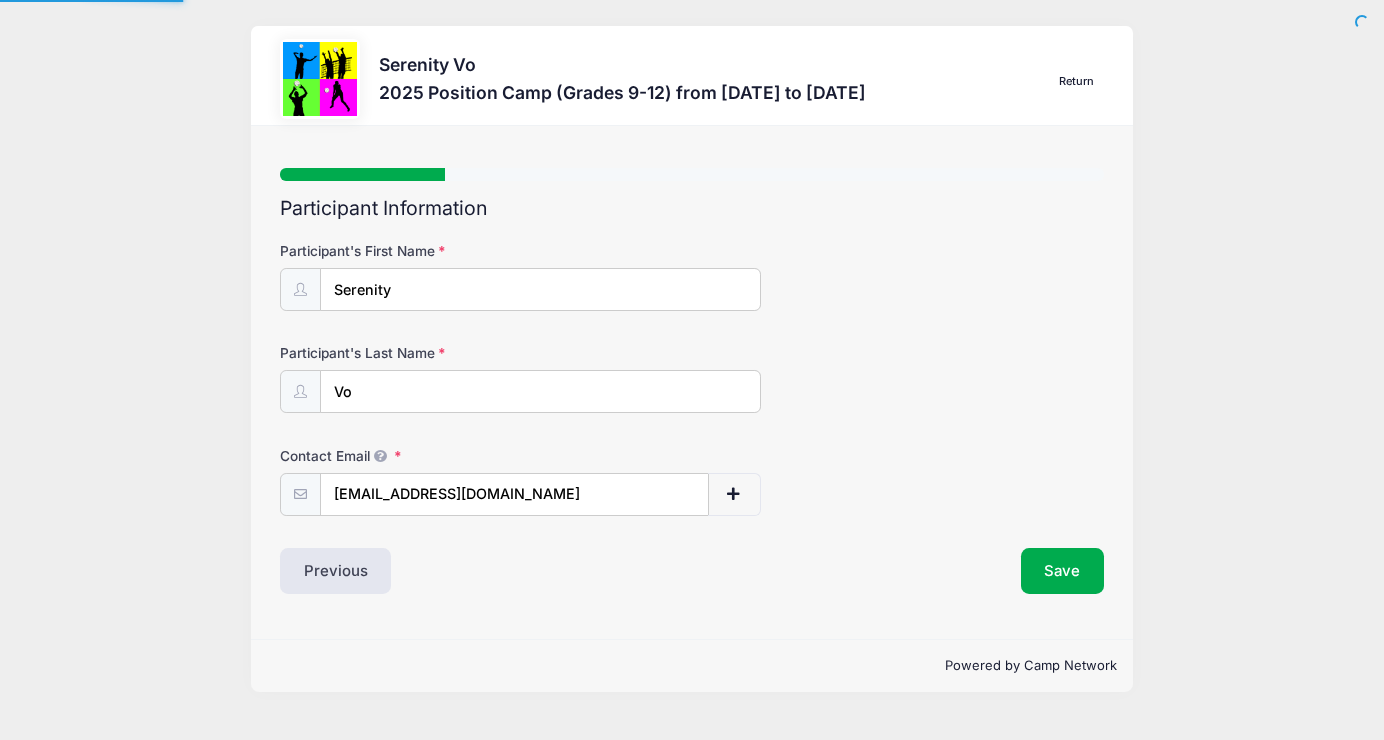 select on "CO" 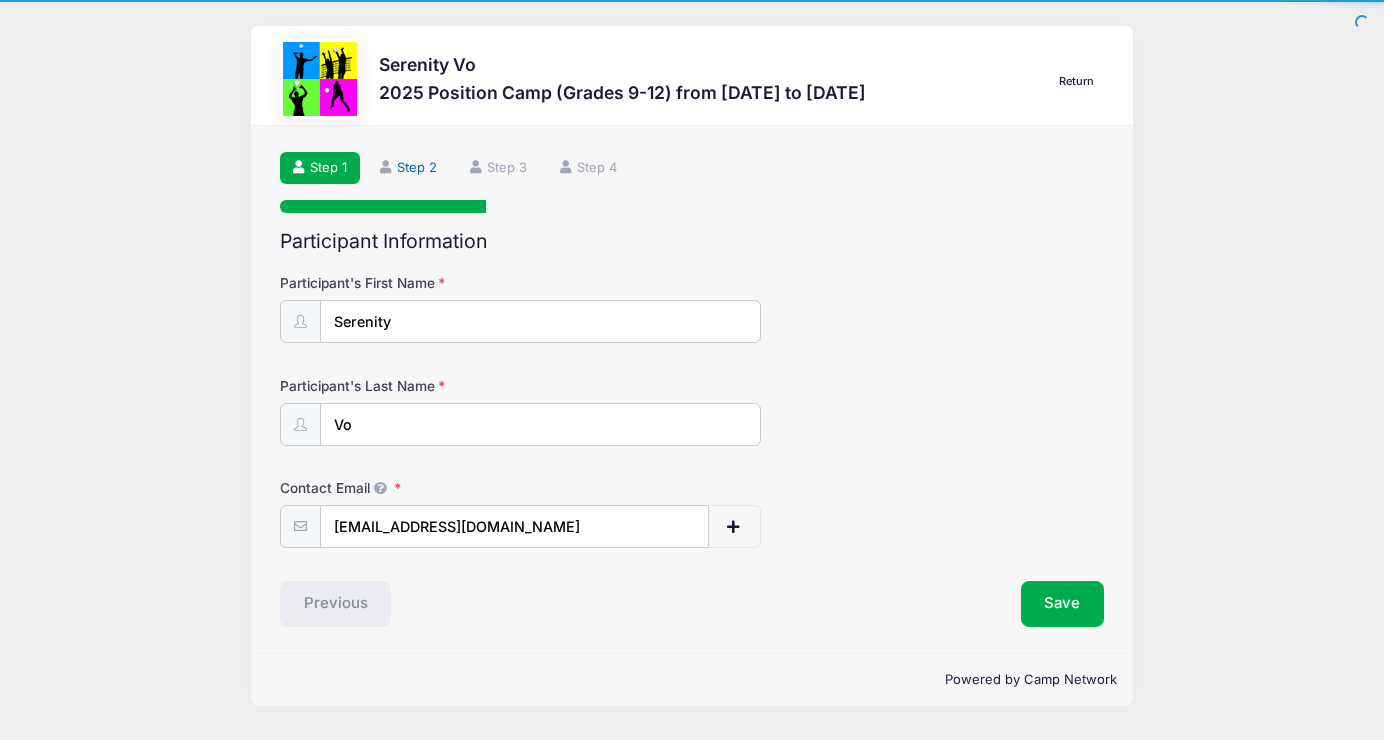 click on "Step 2" at bounding box center [409, 168] 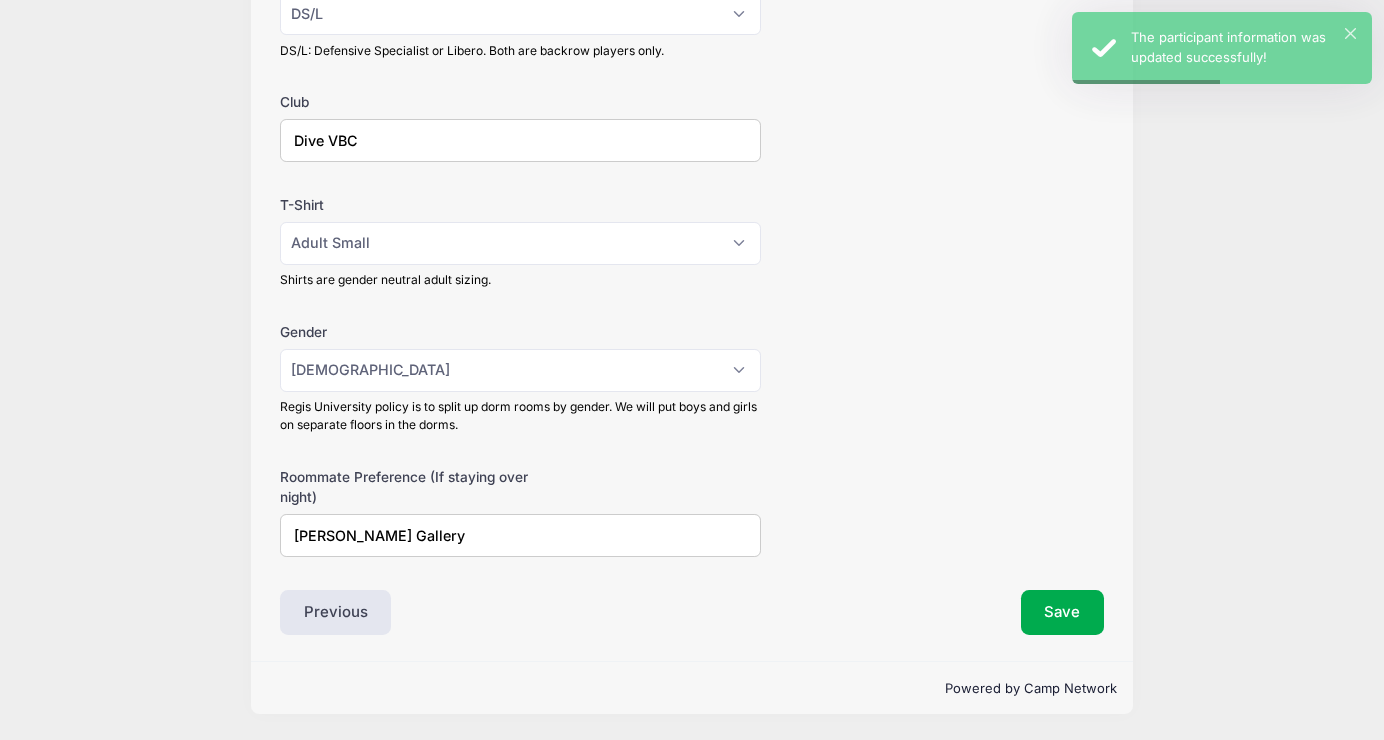 scroll, scrollTop: 0, scrollLeft: 0, axis: both 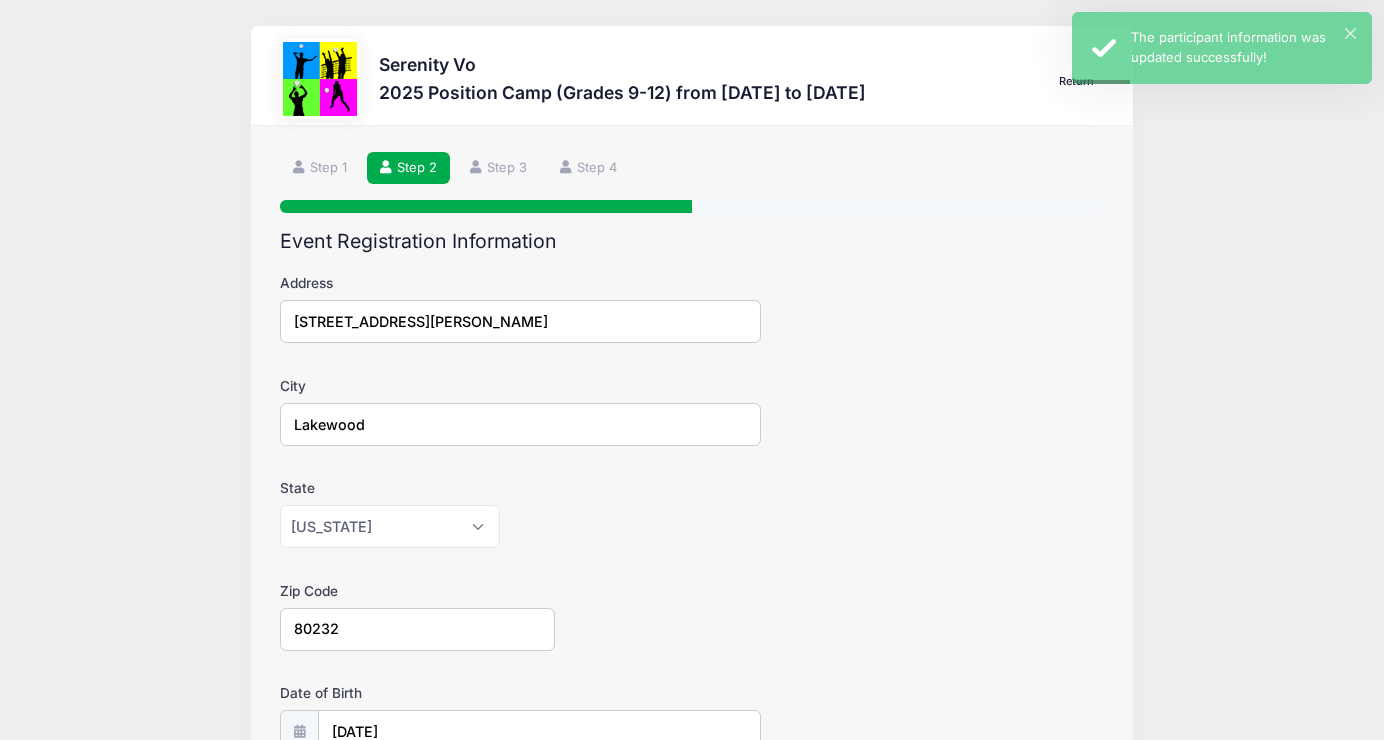 click on "Return" at bounding box center [1076, 82] 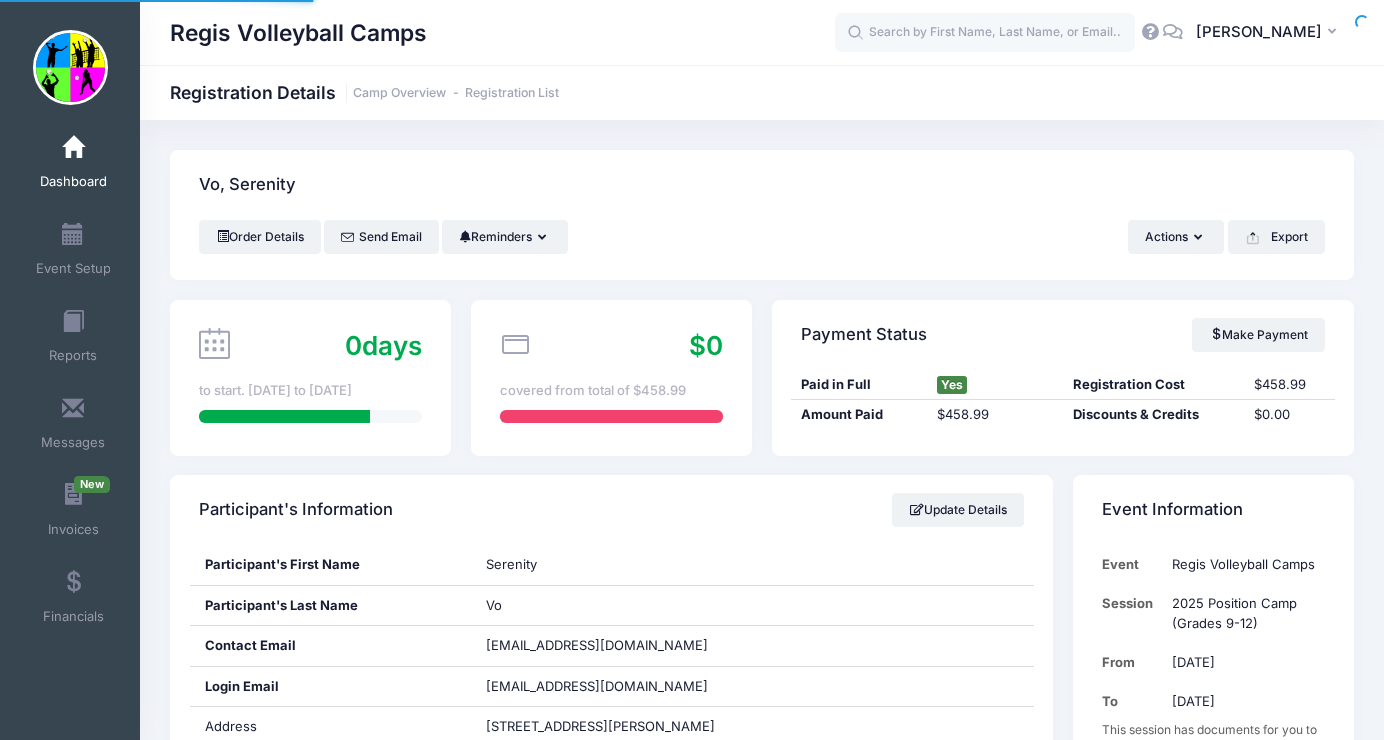 scroll, scrollTop: 0, scrollLeft: 0, axis: both 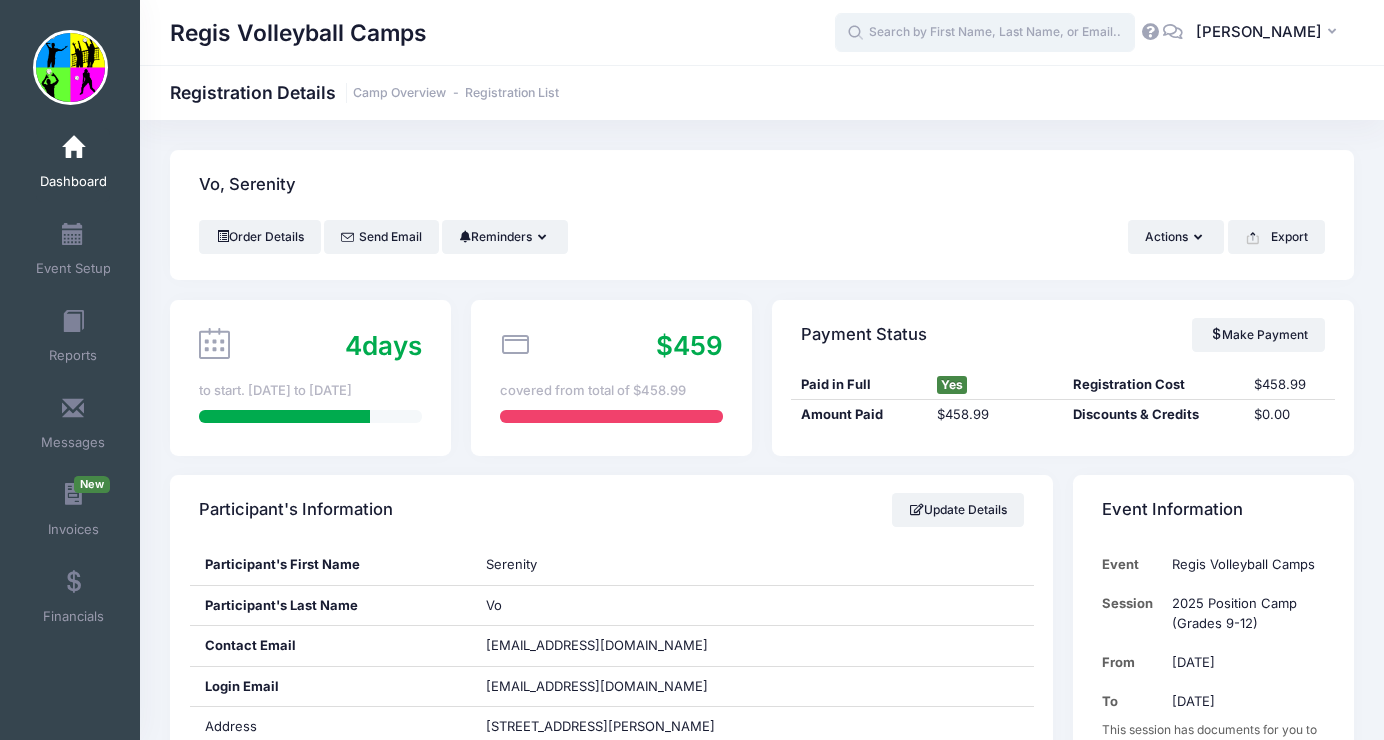 click at bounding box center [985, 33] 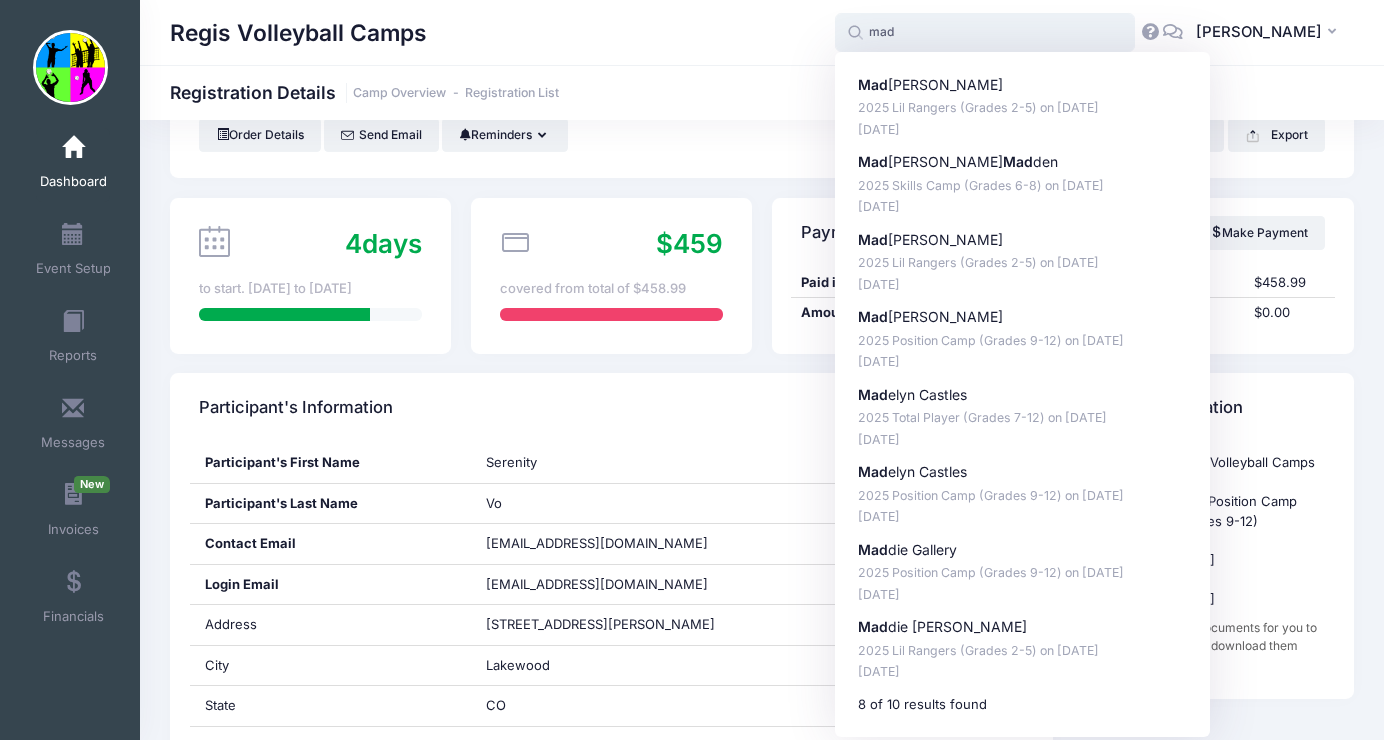 scroll, scrollTop: 125, scrollLeft: 0, axis: vertical 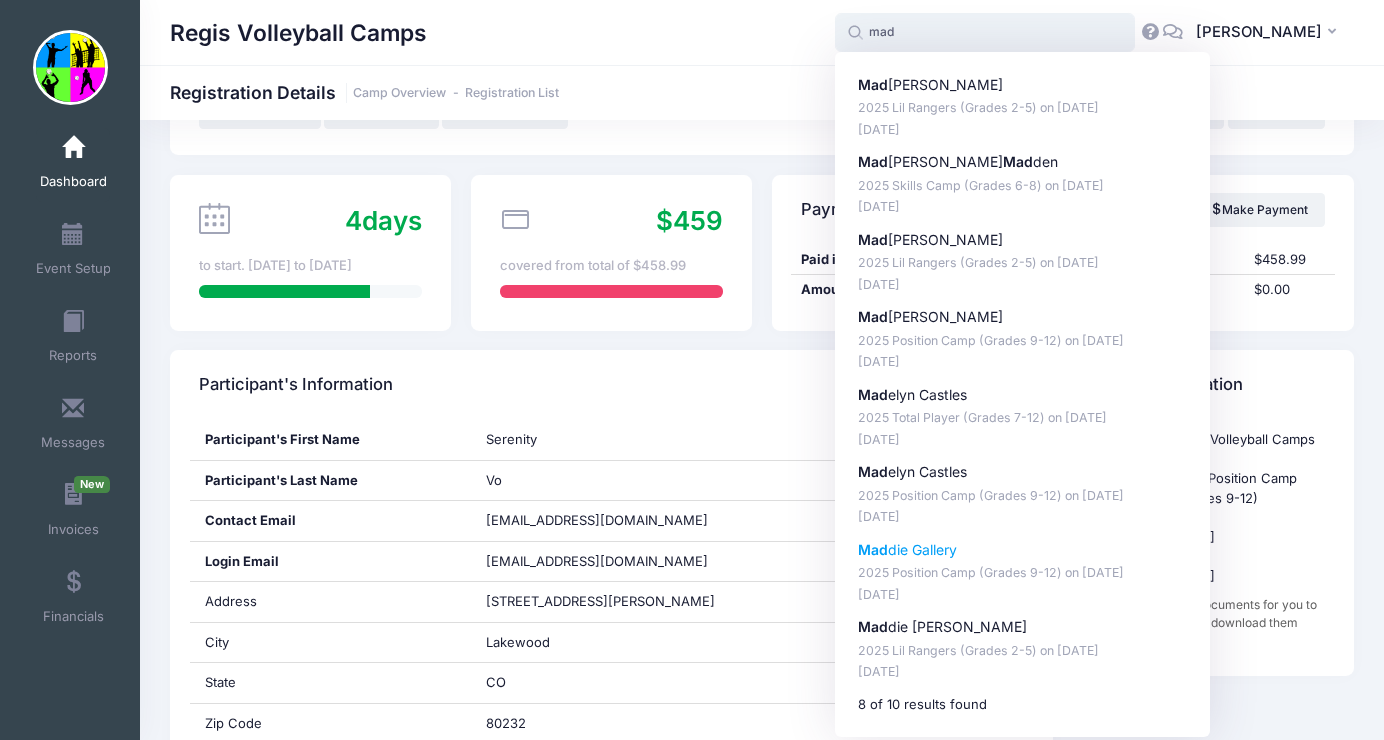 click on "Mad die Gallery" at bounding box center [1023, 550] 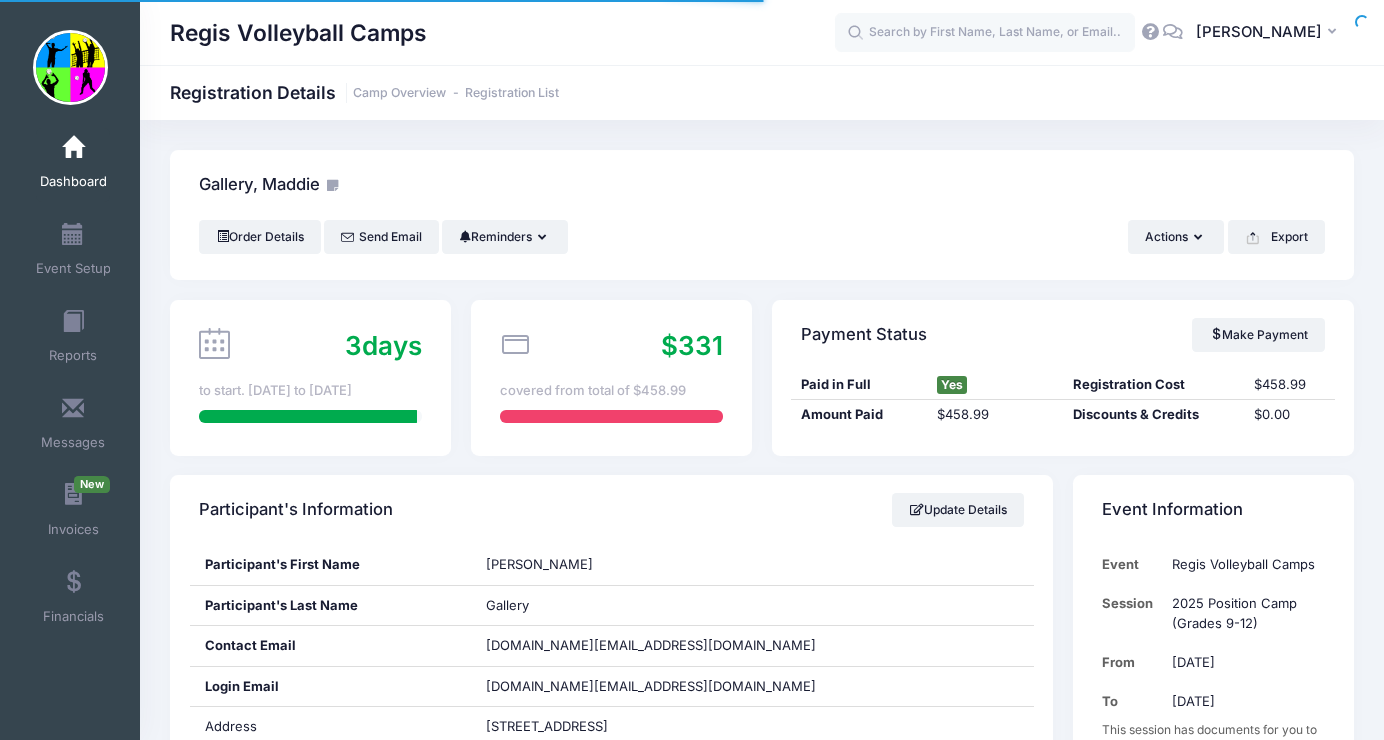 scroll, scrollTop: 0, scrollLeft: 0, axis: both 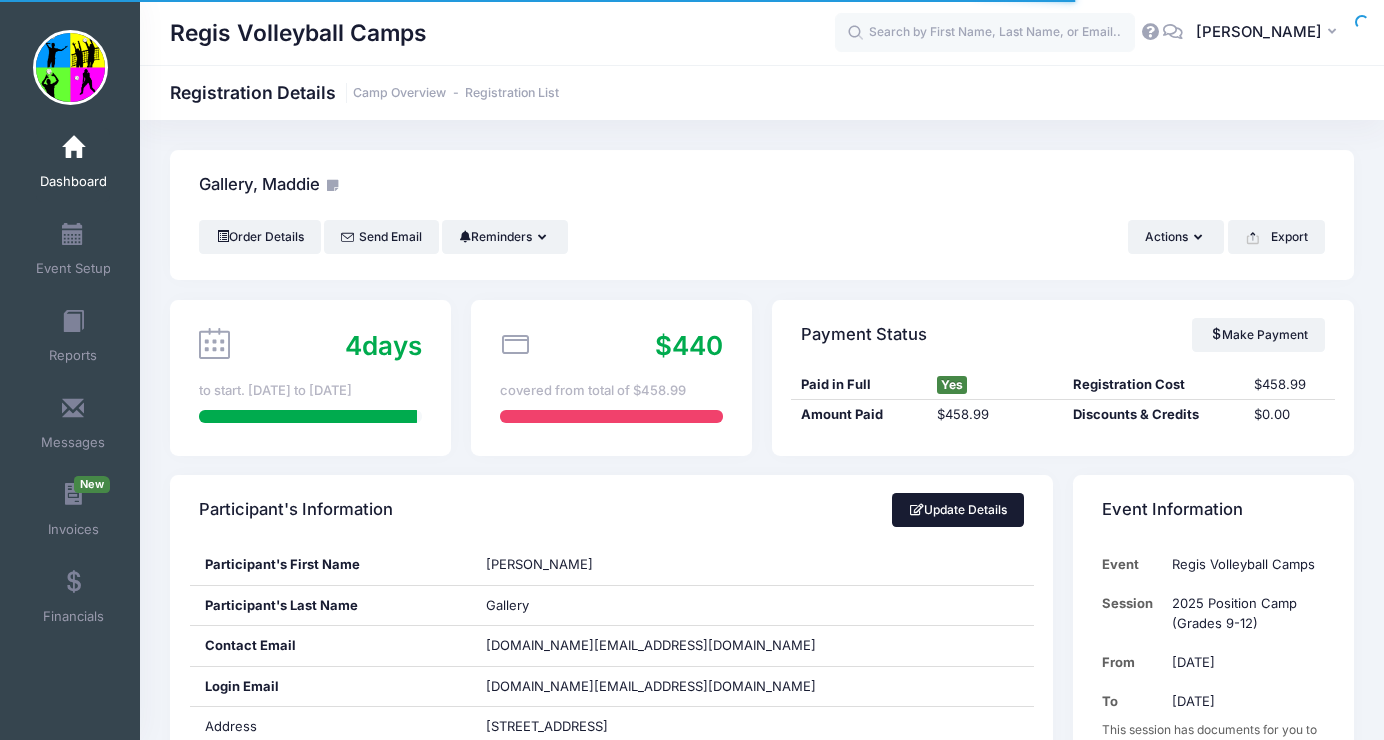 click on "Update Details" at bounding box center (958, 510) 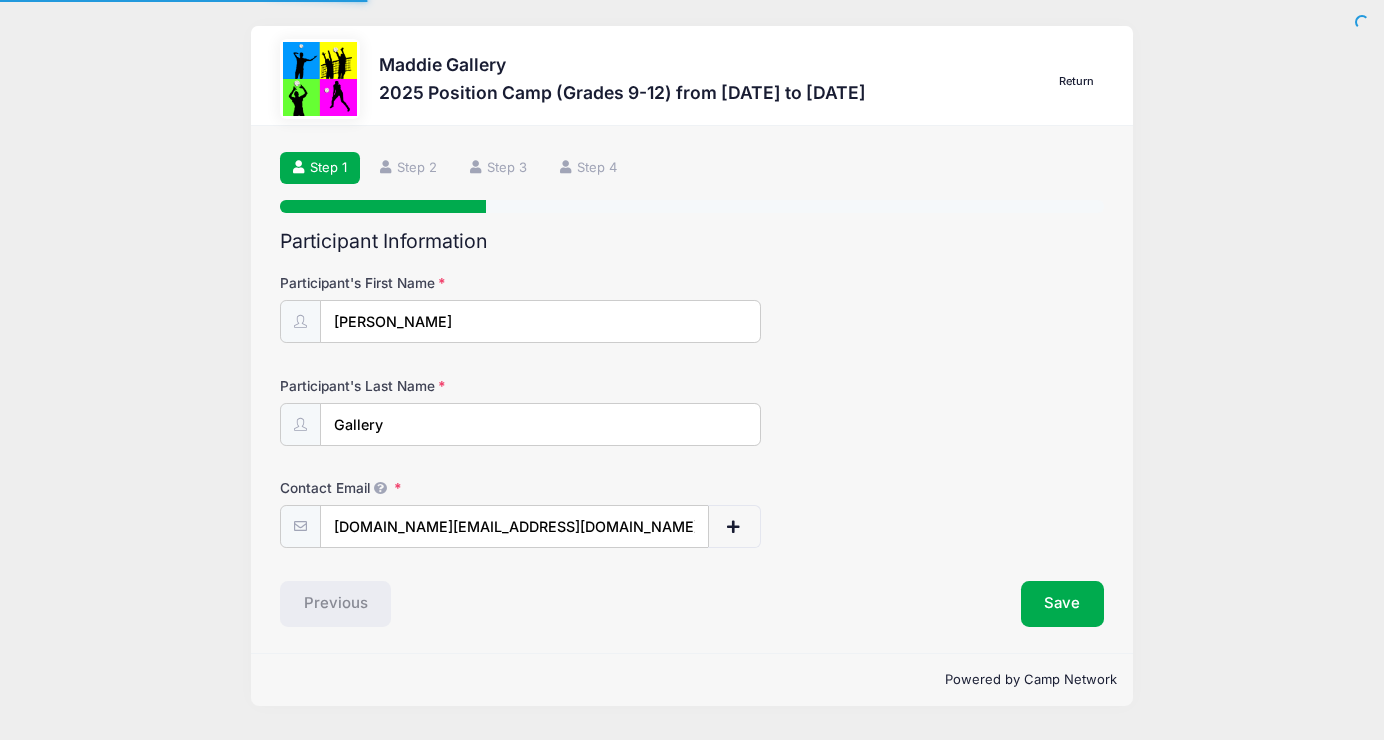 select on "CO" 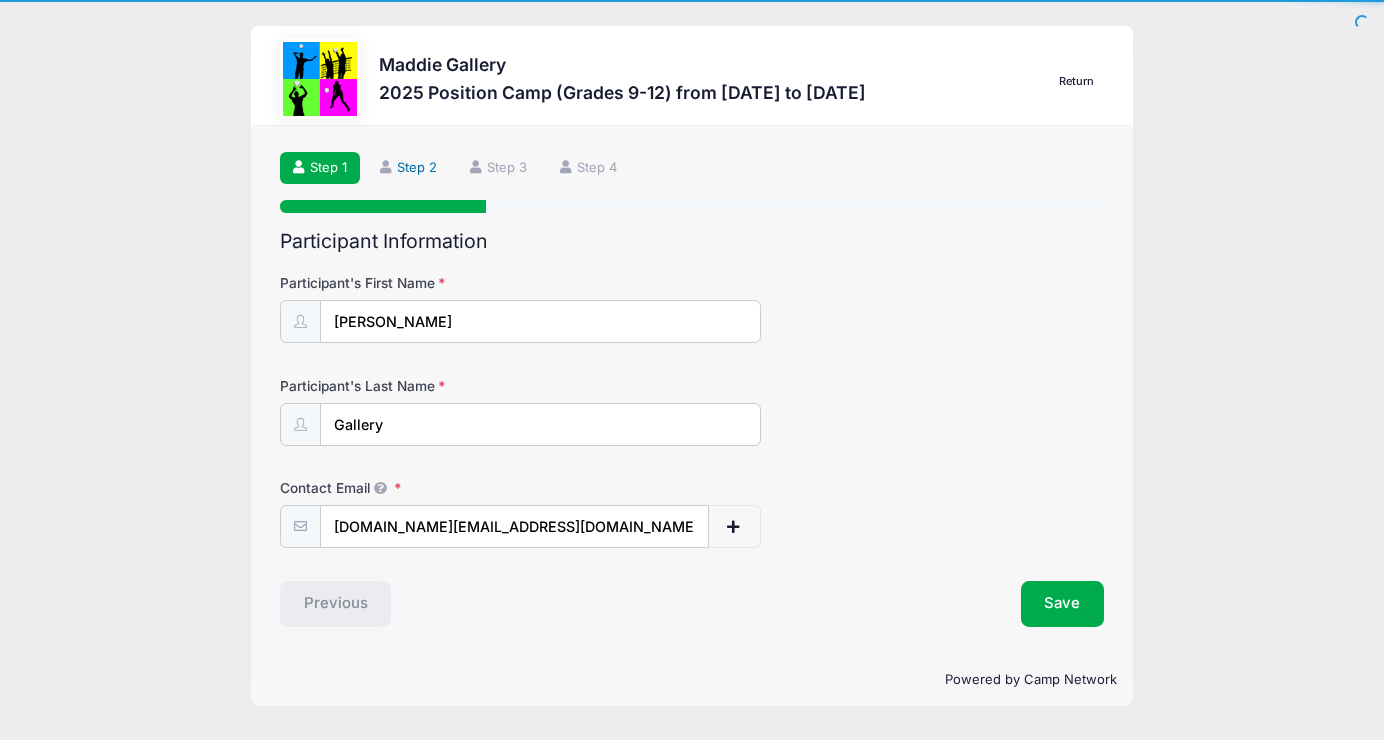 click on "Step 2" at bounding box center (409, 168) 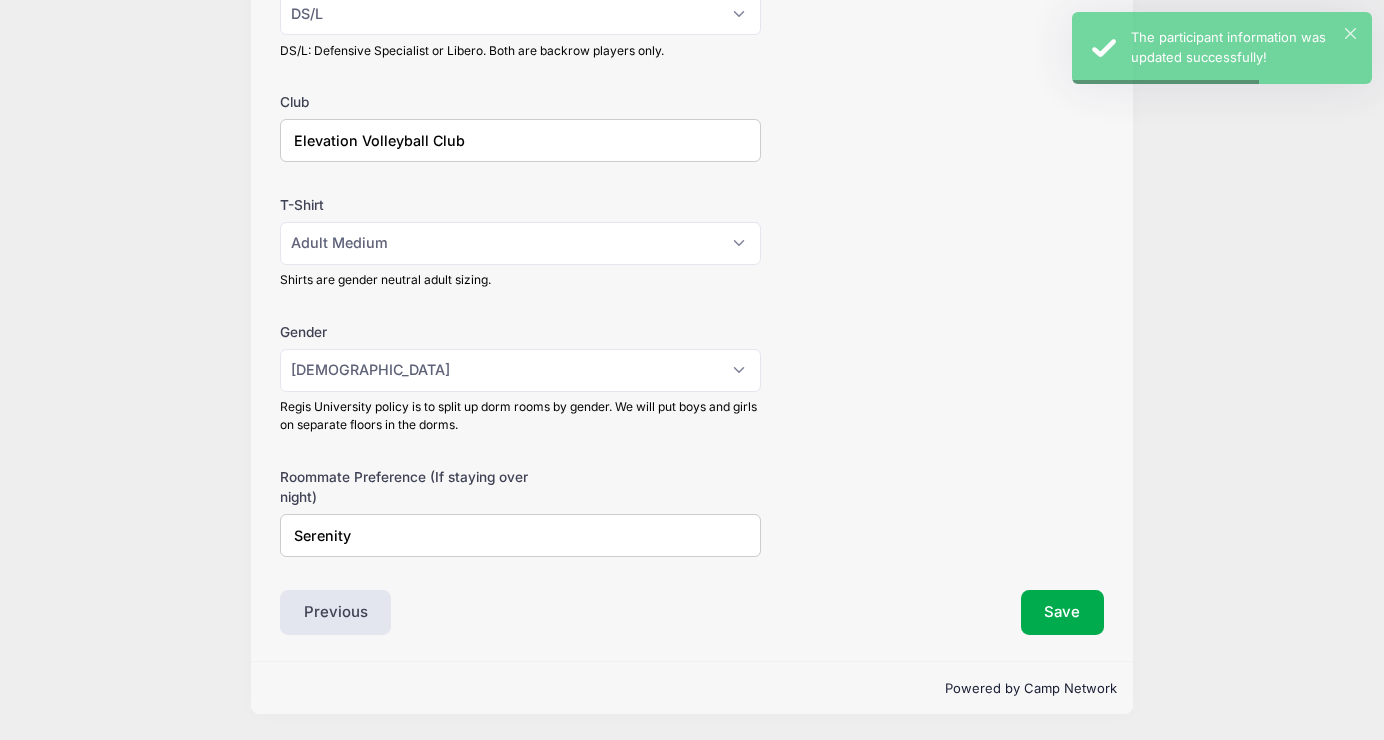 scroll, scrollTop: 0, scrollLeft: 0, axis: both 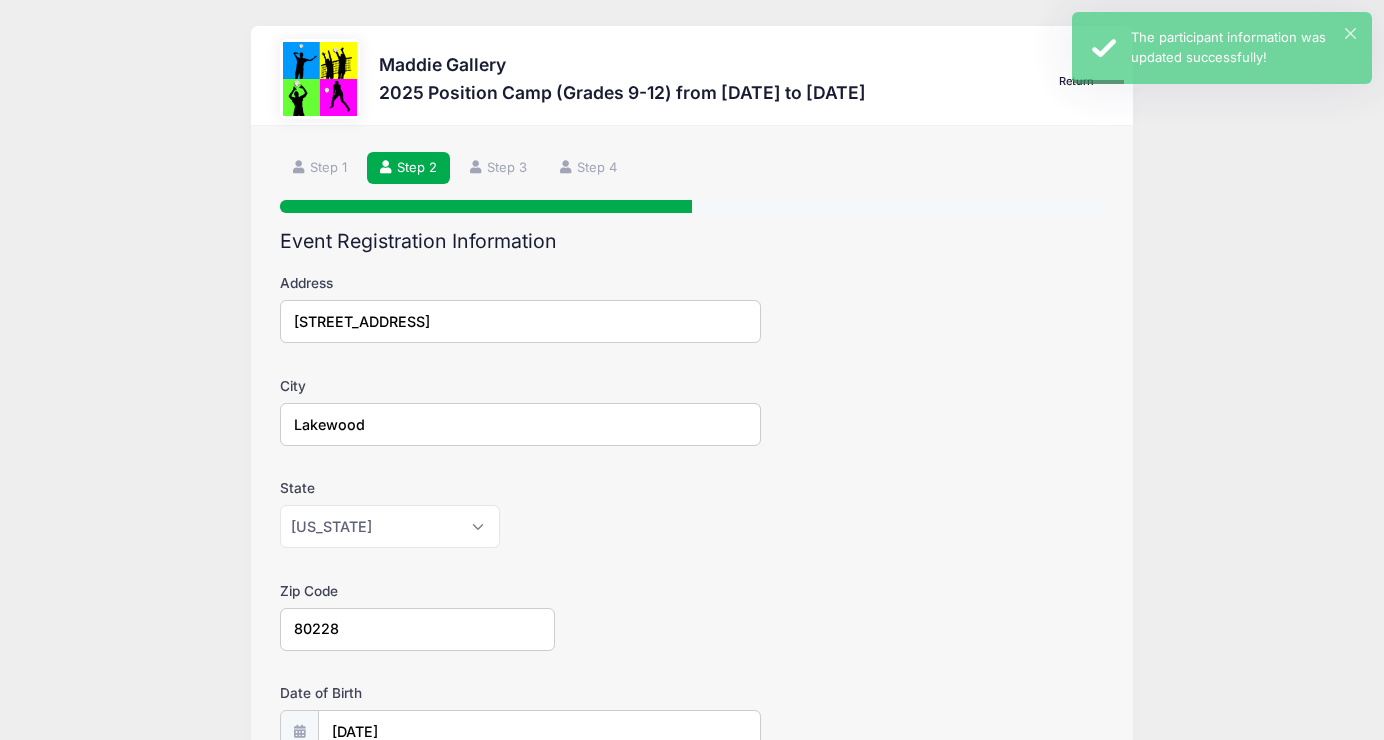 click on "Return" at bounding box center [1076, 82] 